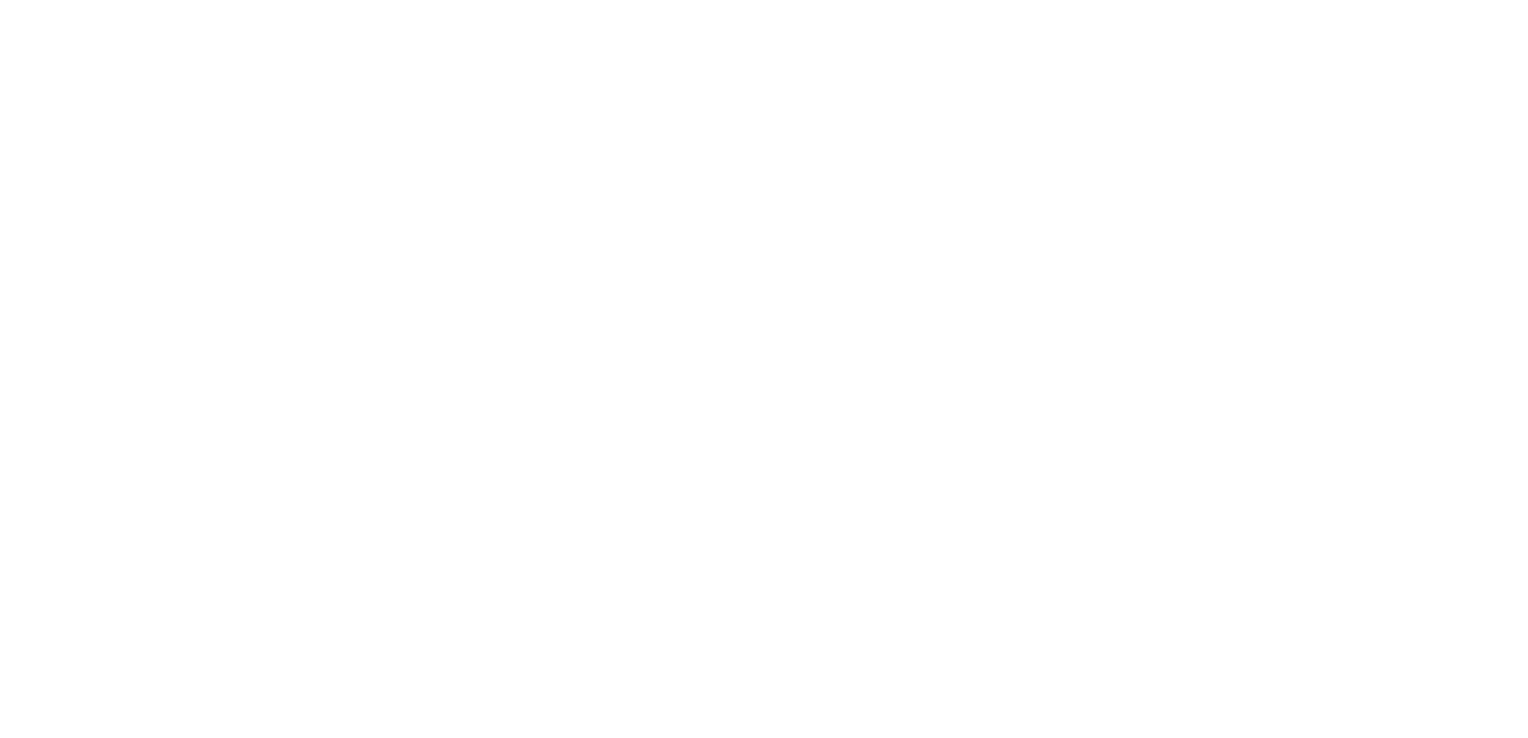 scroll, scrollTop: 0, scrollLeft: 0, axis: both 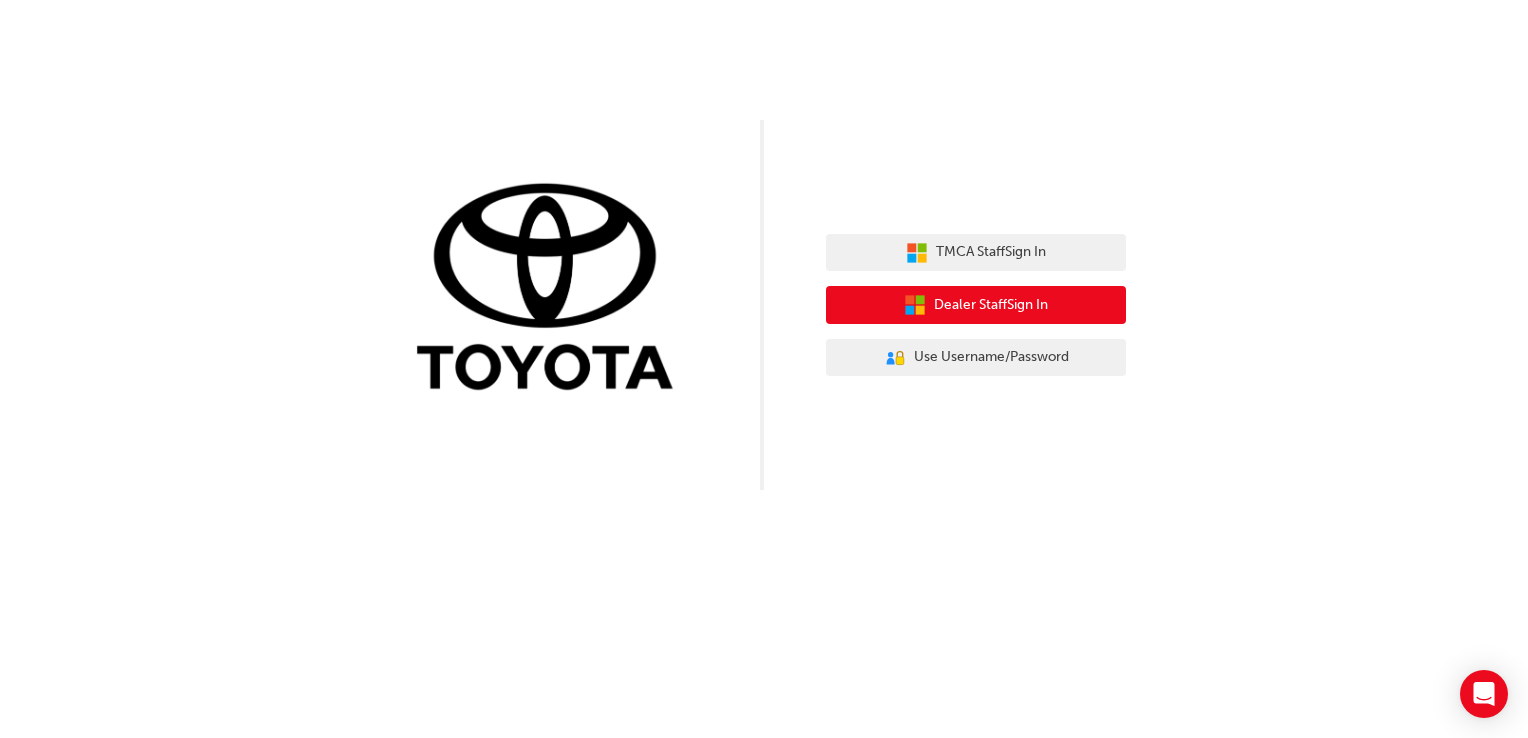 click on "Dealer Staff  Sign In" at bounding box center (976, 305) 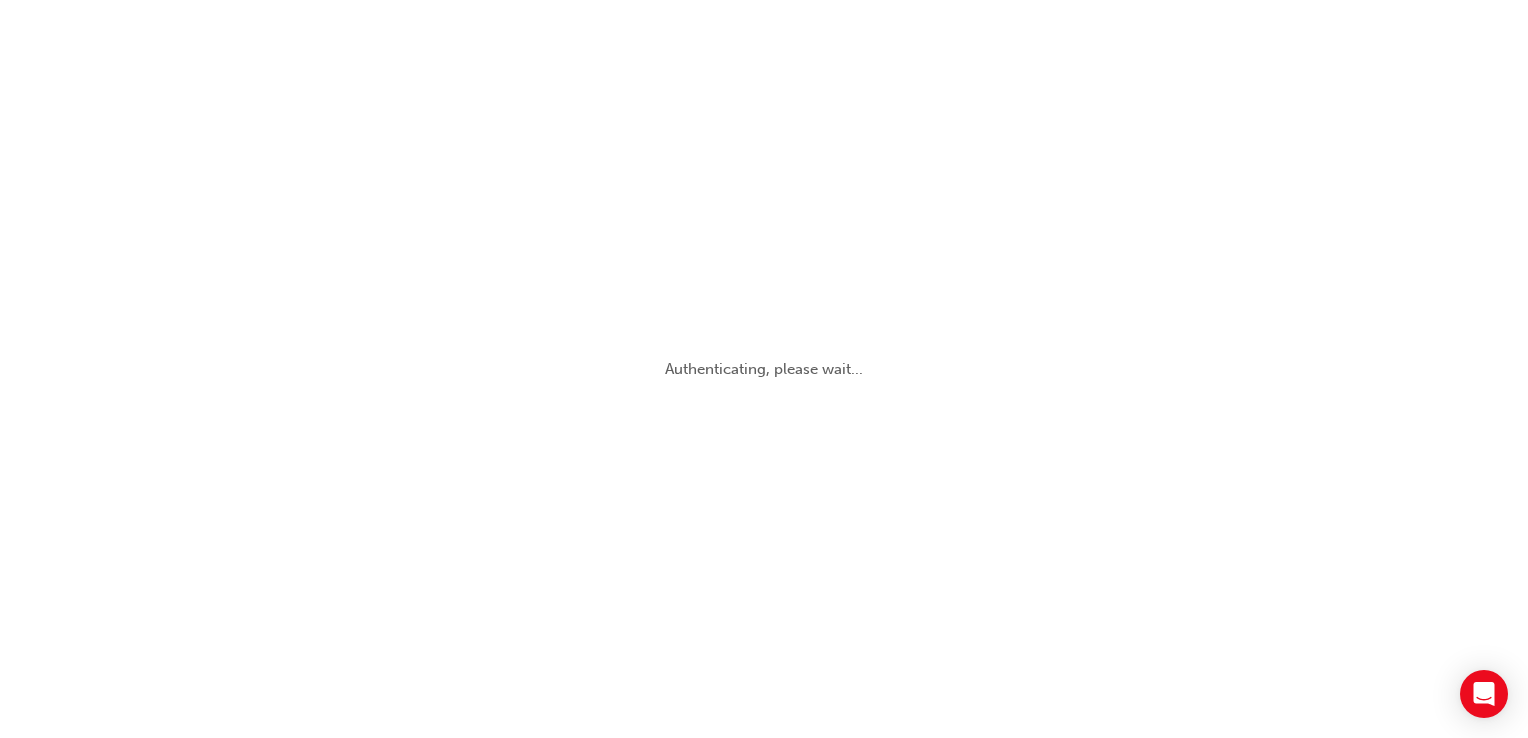scroll, scrollTop: 0, scrollLeft: 0, axis: both 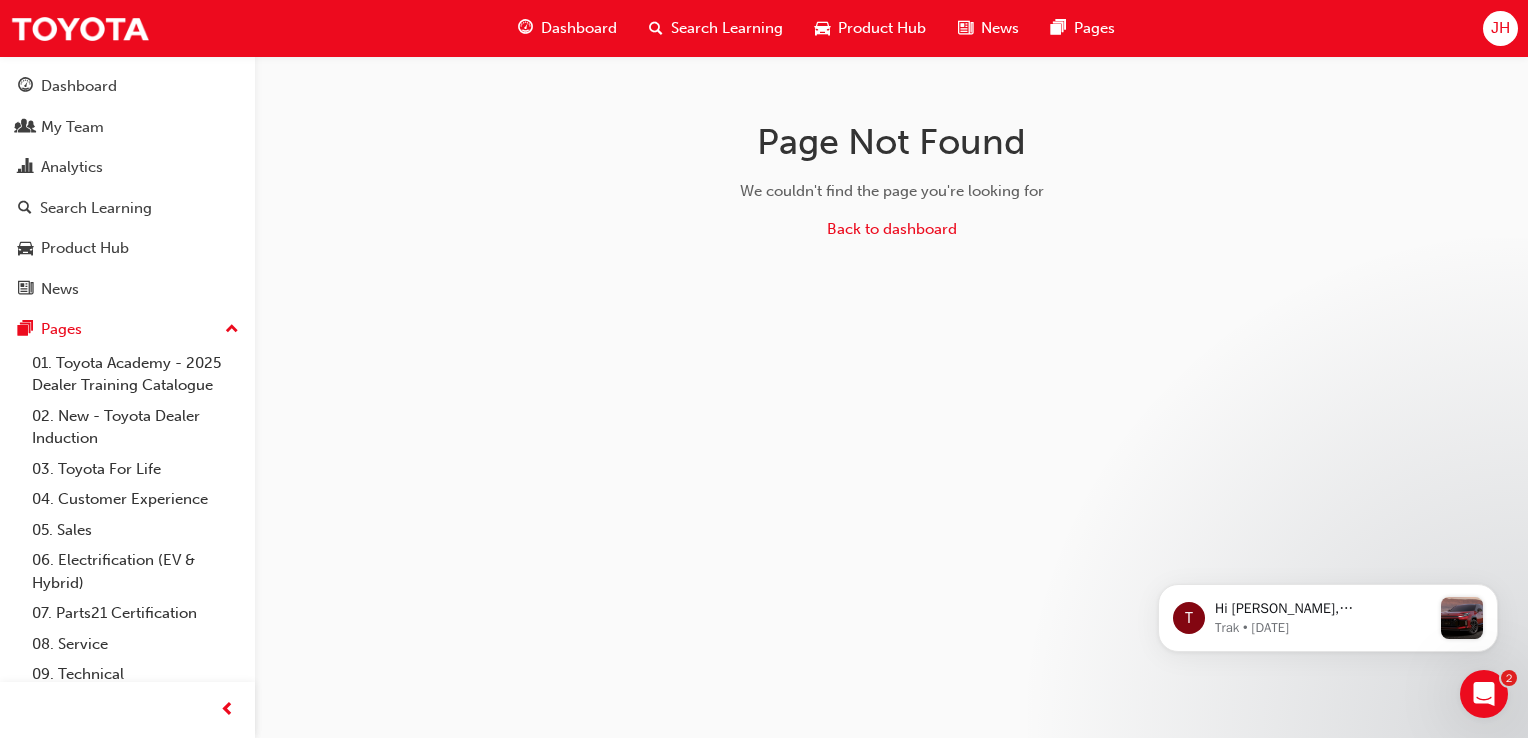 click on "Search Learning" at bounding box center [727, 28] 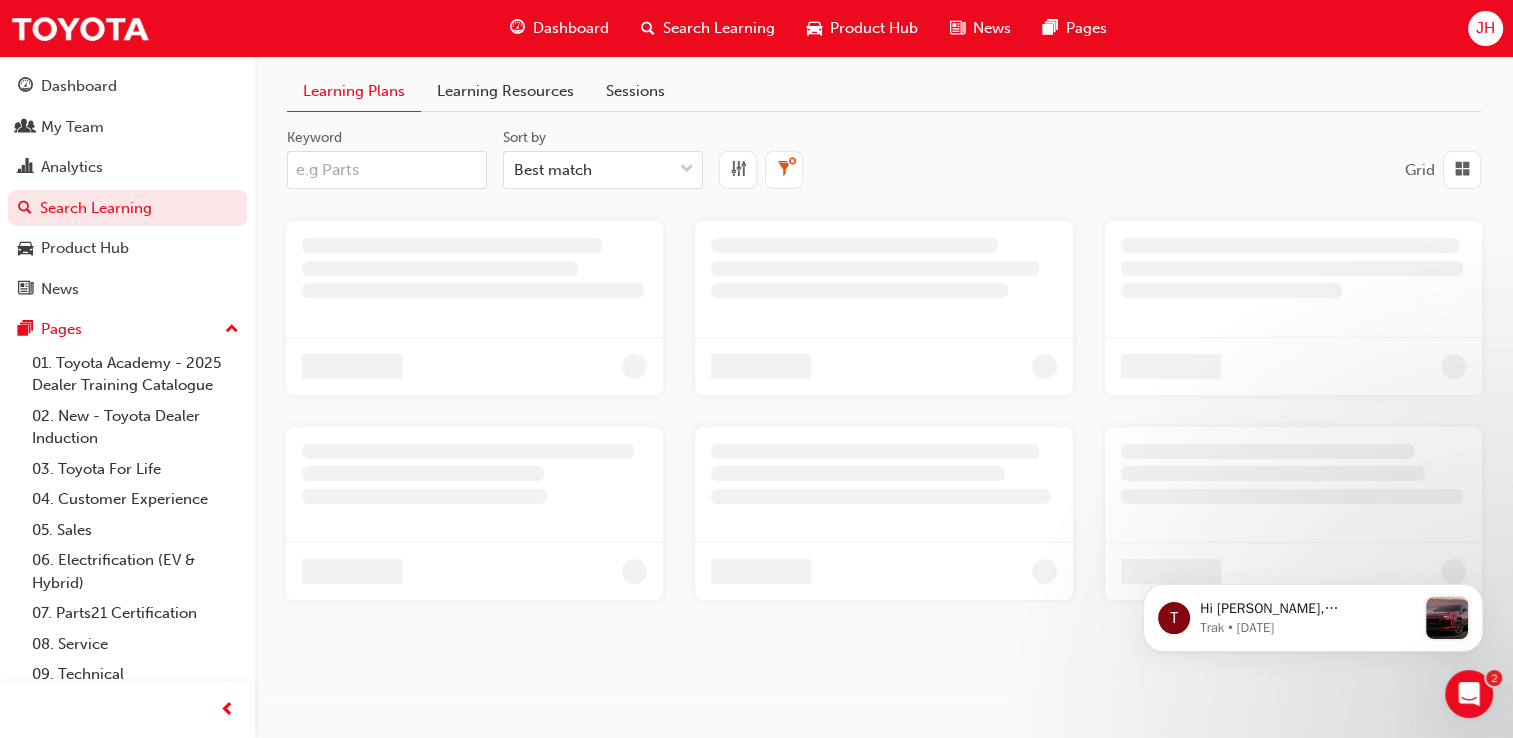 click on "Keyword" at bounding box center (387, 170) 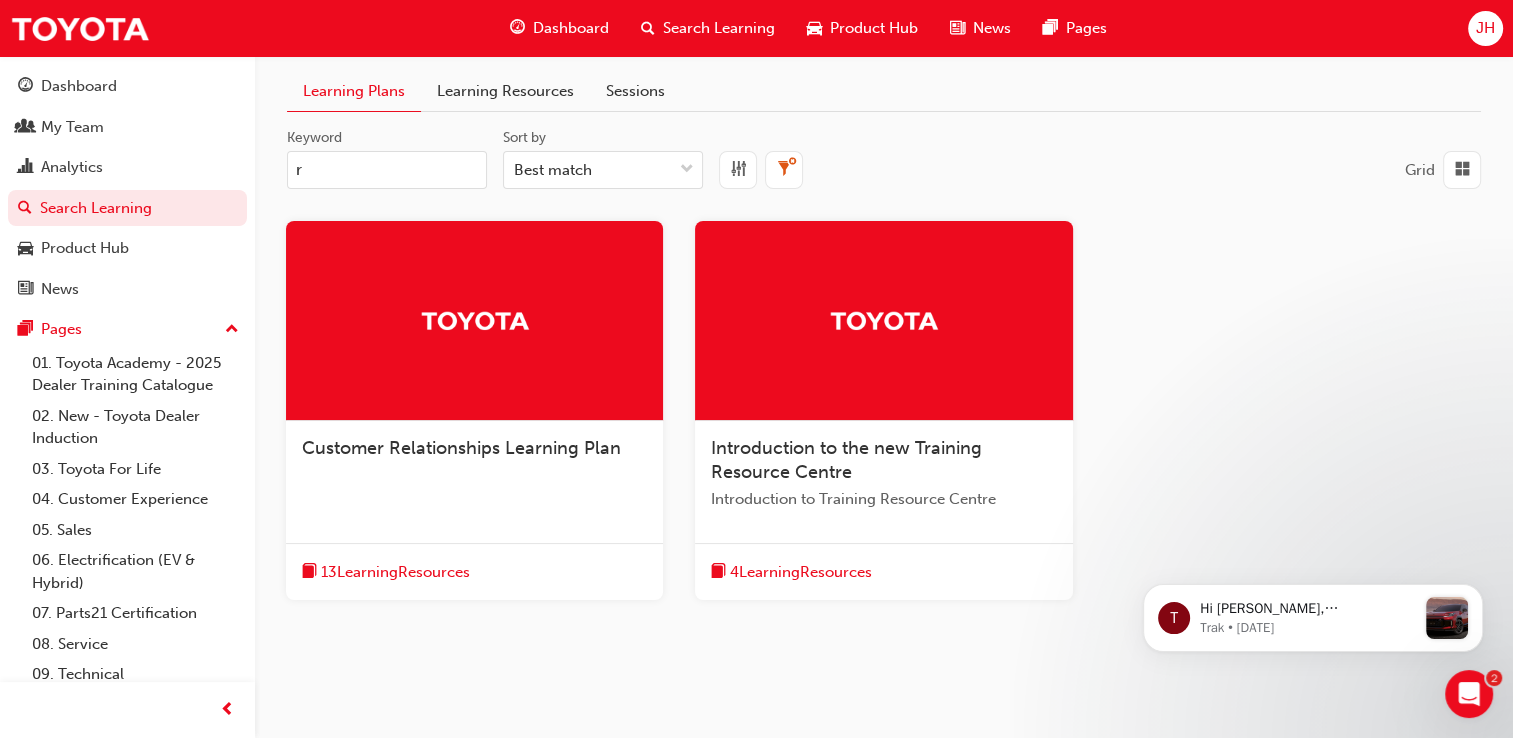 type on "r" 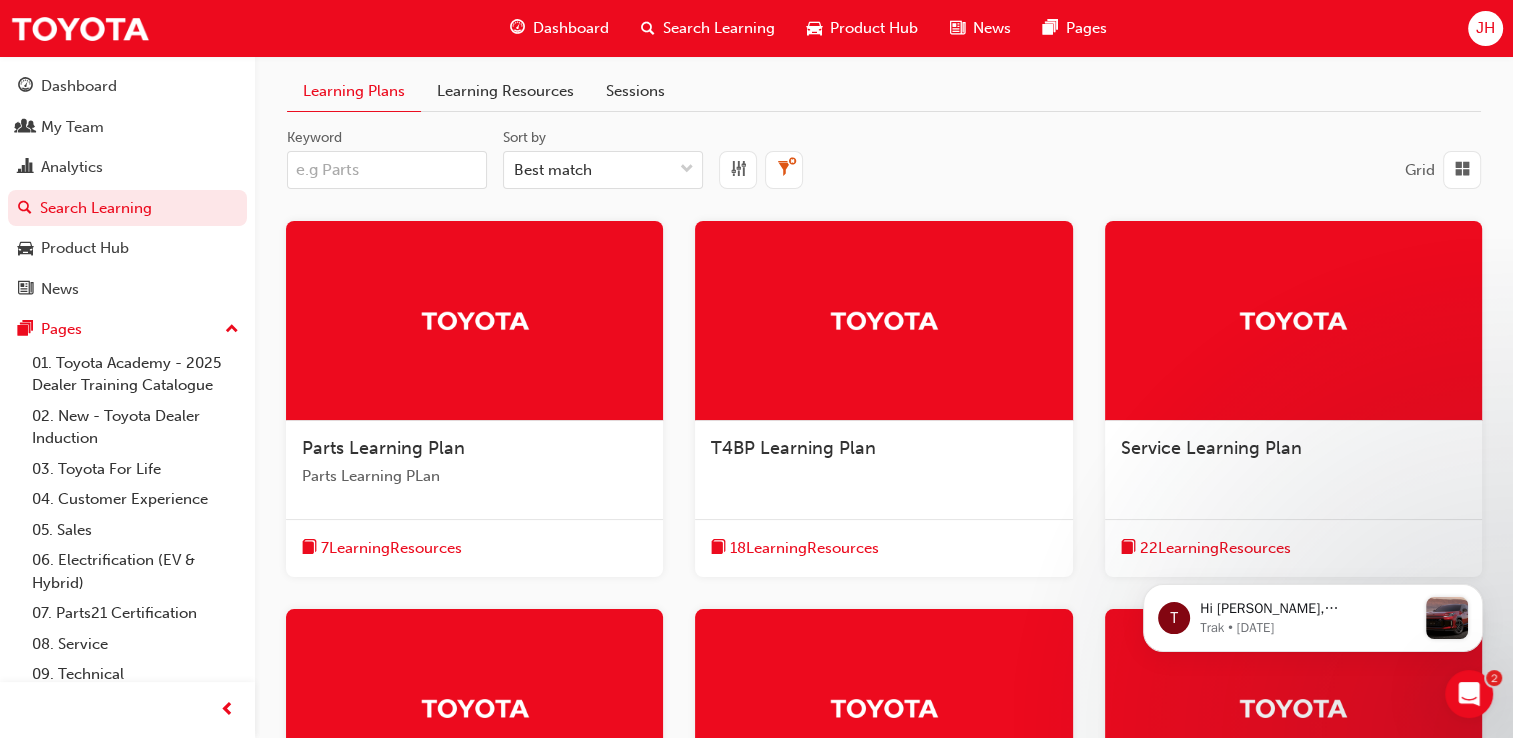 type 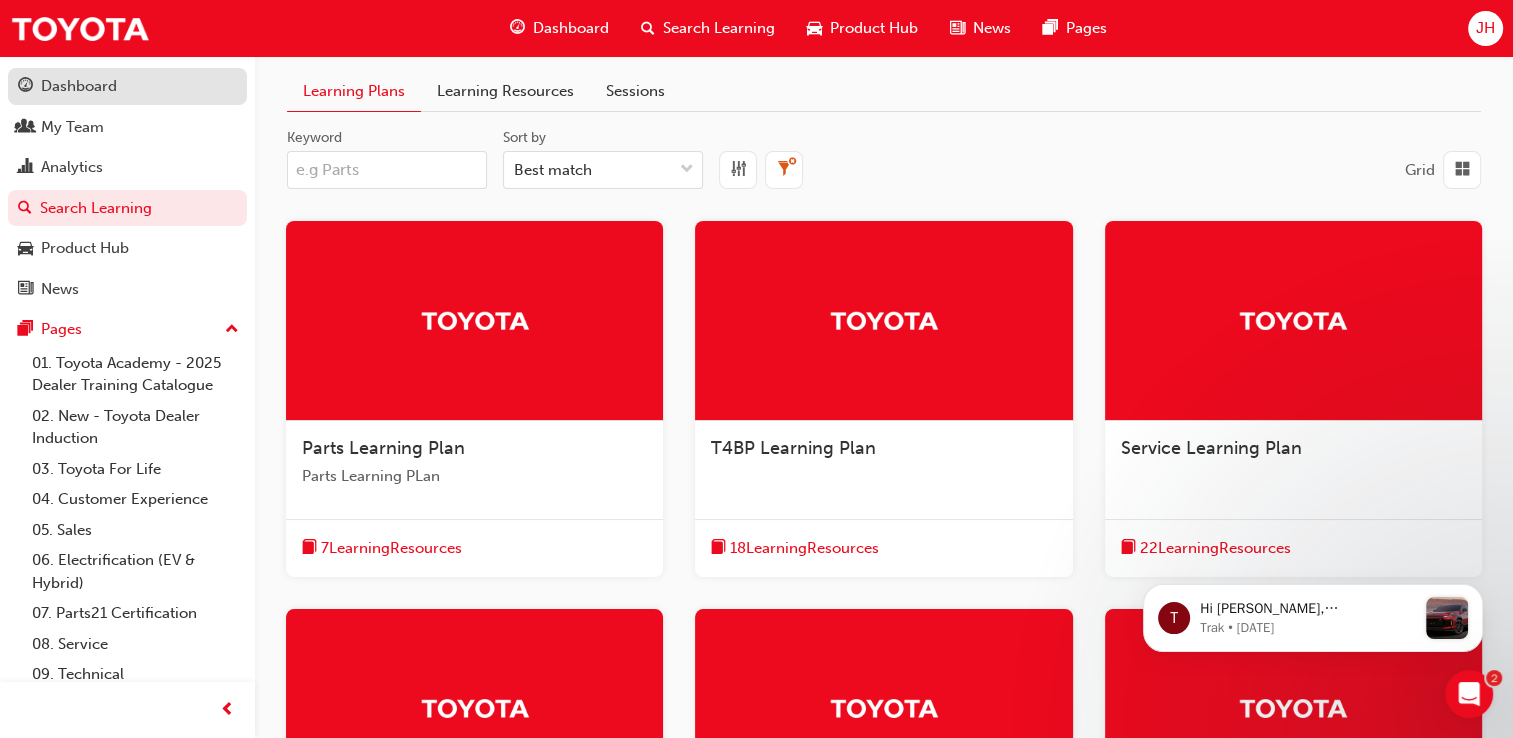 click on "Dashboard" at bounding box center [79, 86] 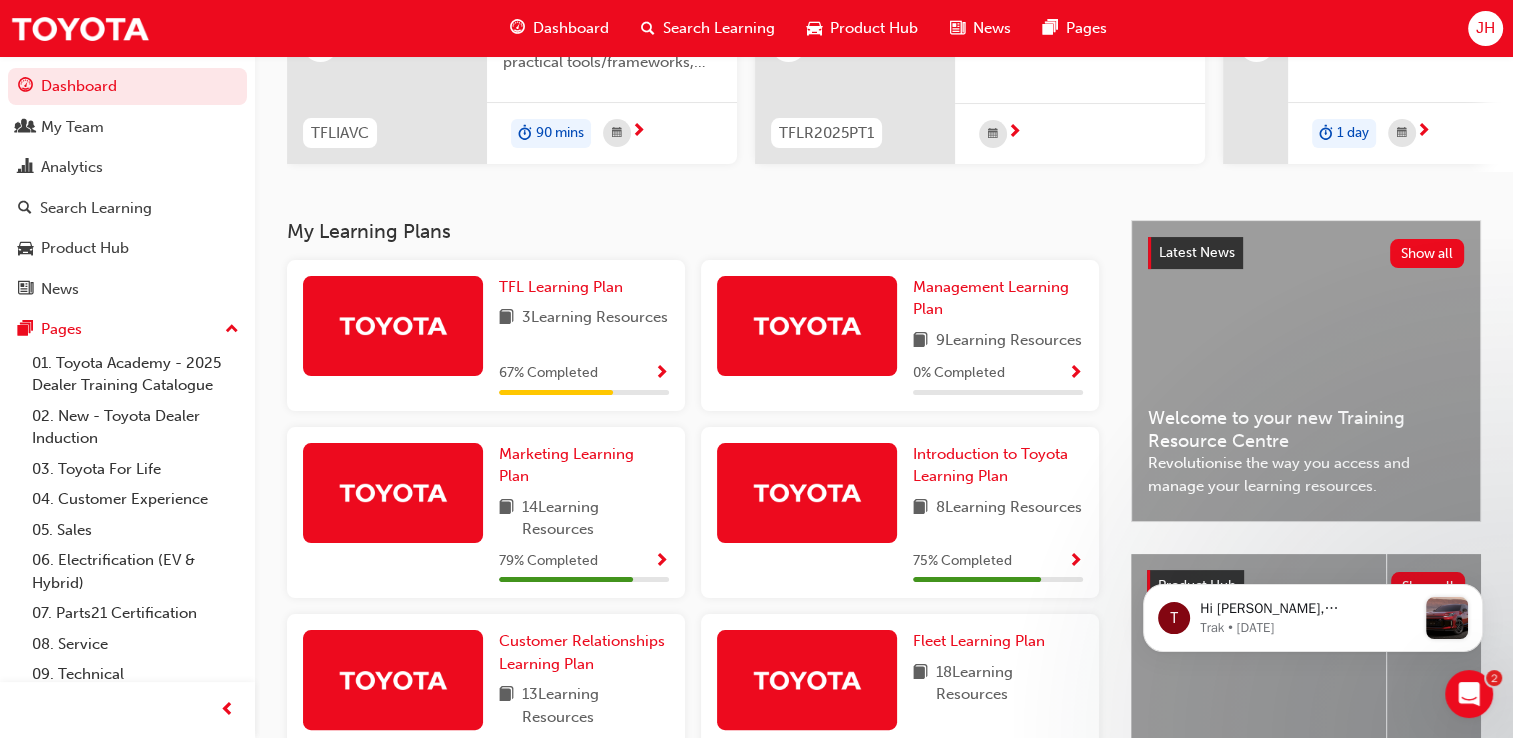 scroll, scrollTop: 339, scrollLeft: 0, axis: vertical 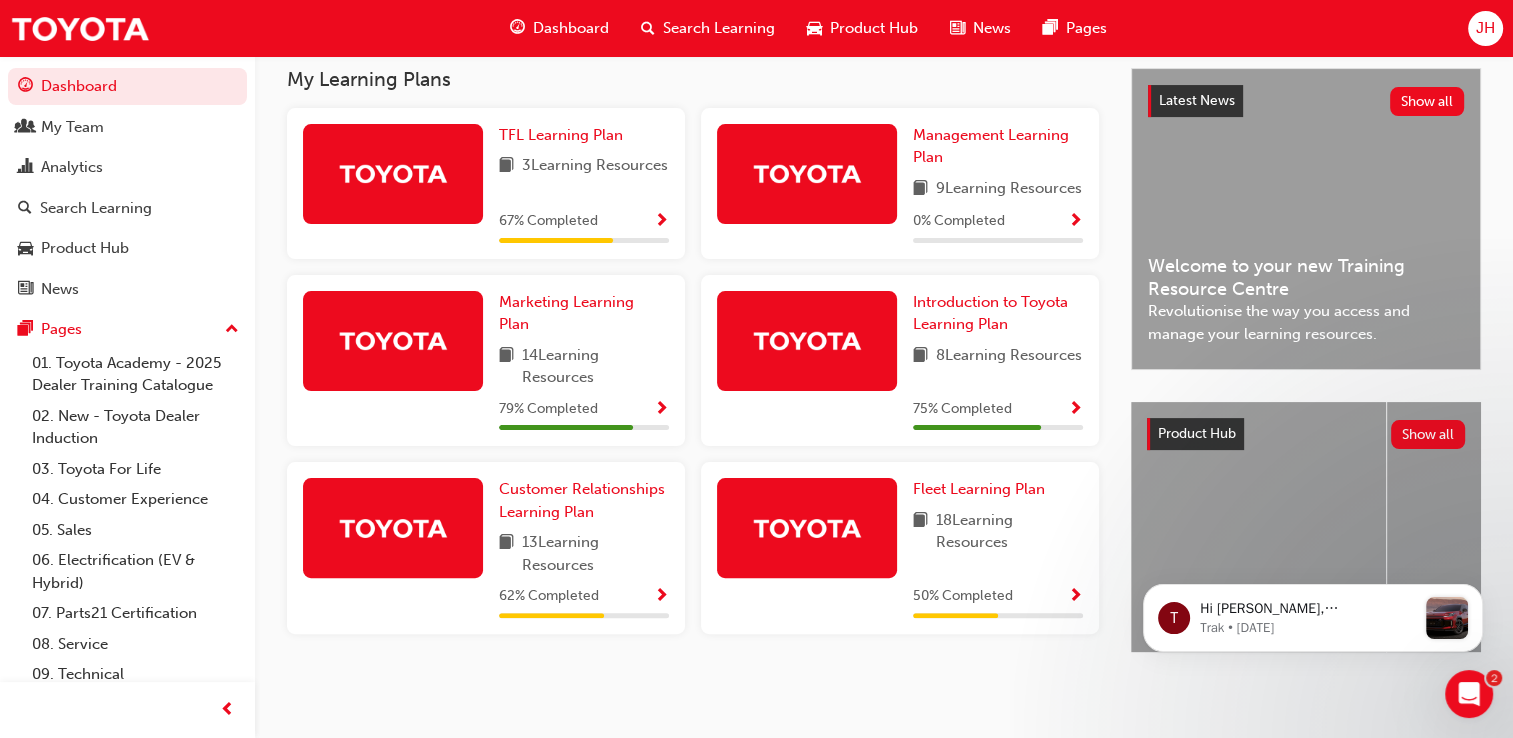 click at bounding box center [393, 173] 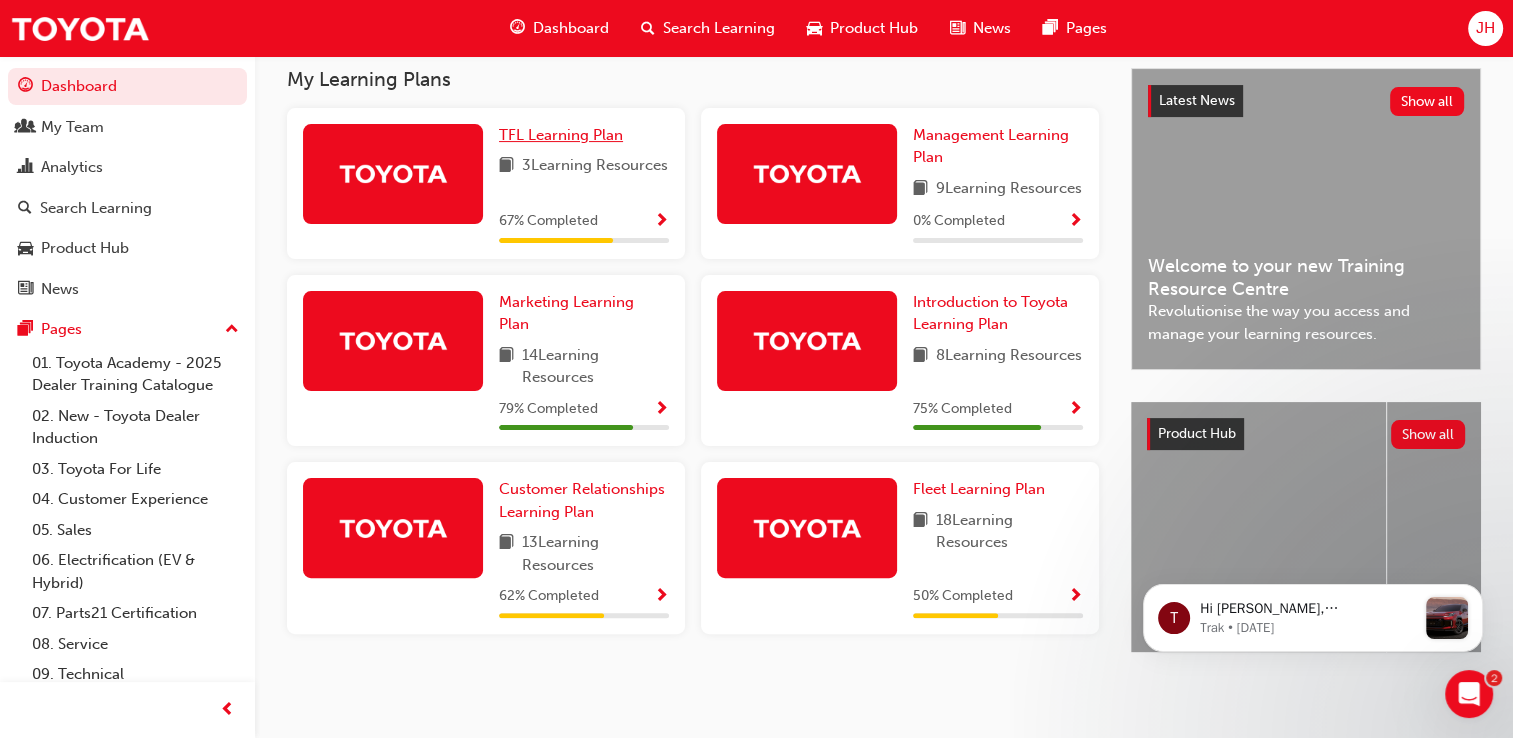 click on "TFL Learning Plan" at bounding box center [561, 135] 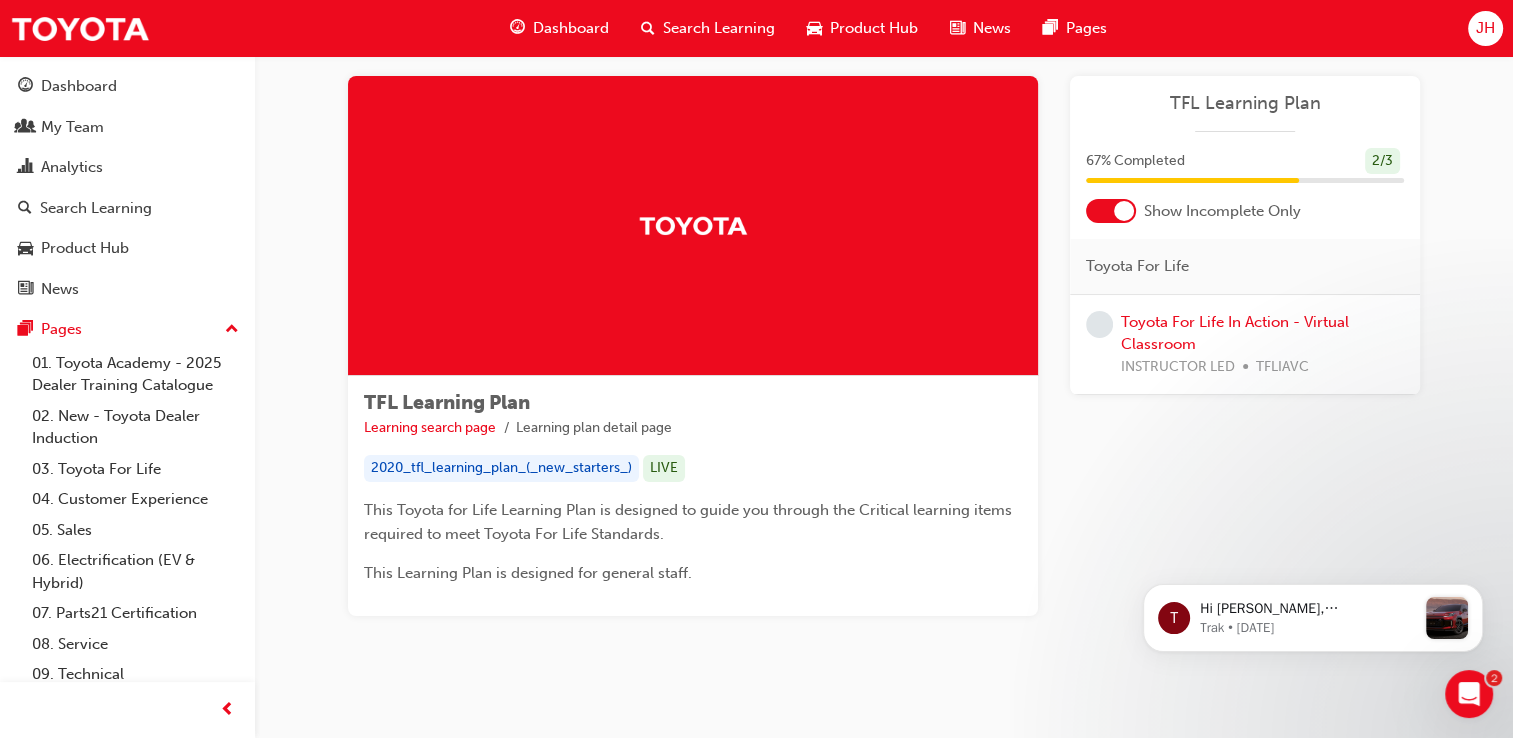 scroll, scrollTop: 50, scrollLeft: 0, axis: vertical 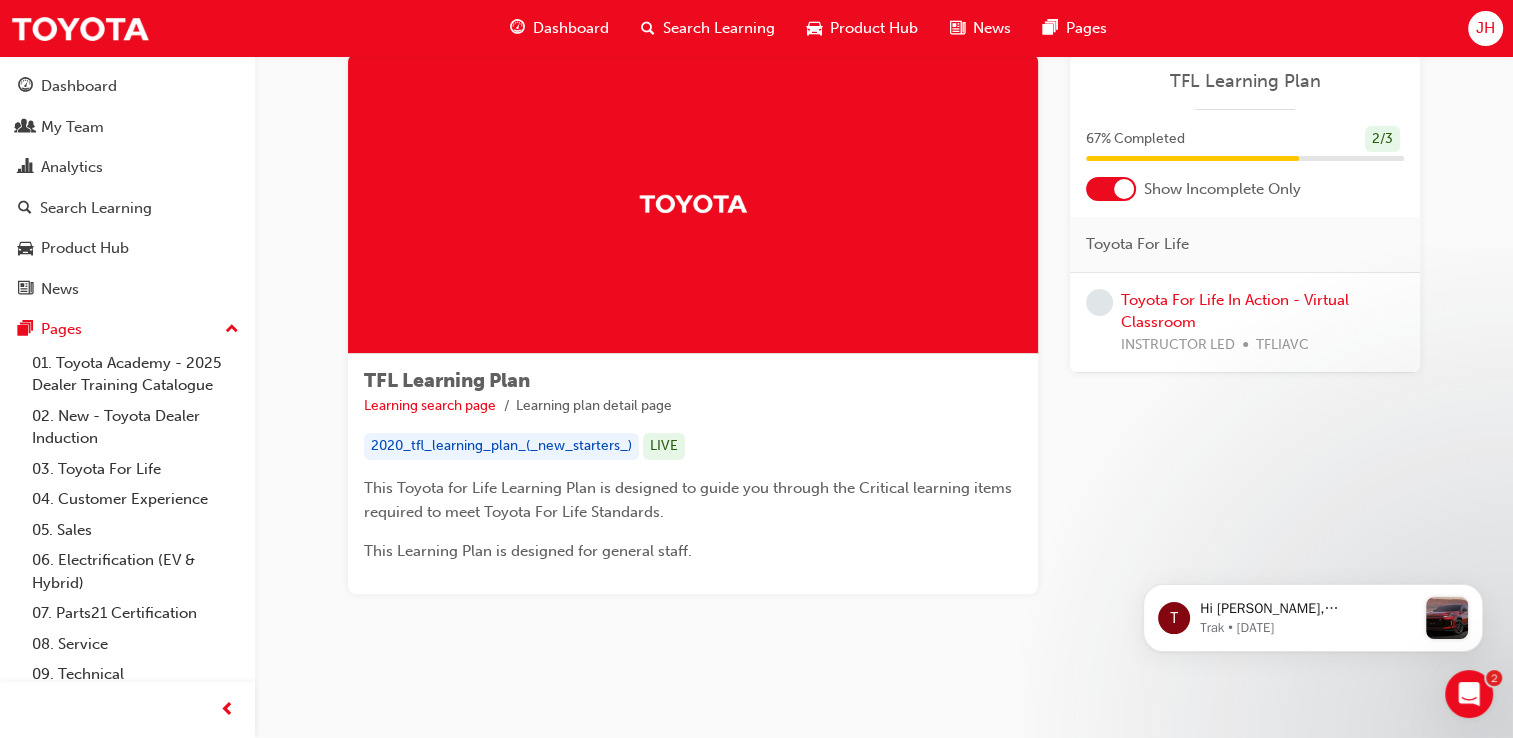 click on "Dashboard" at bounding box center [571, 28] 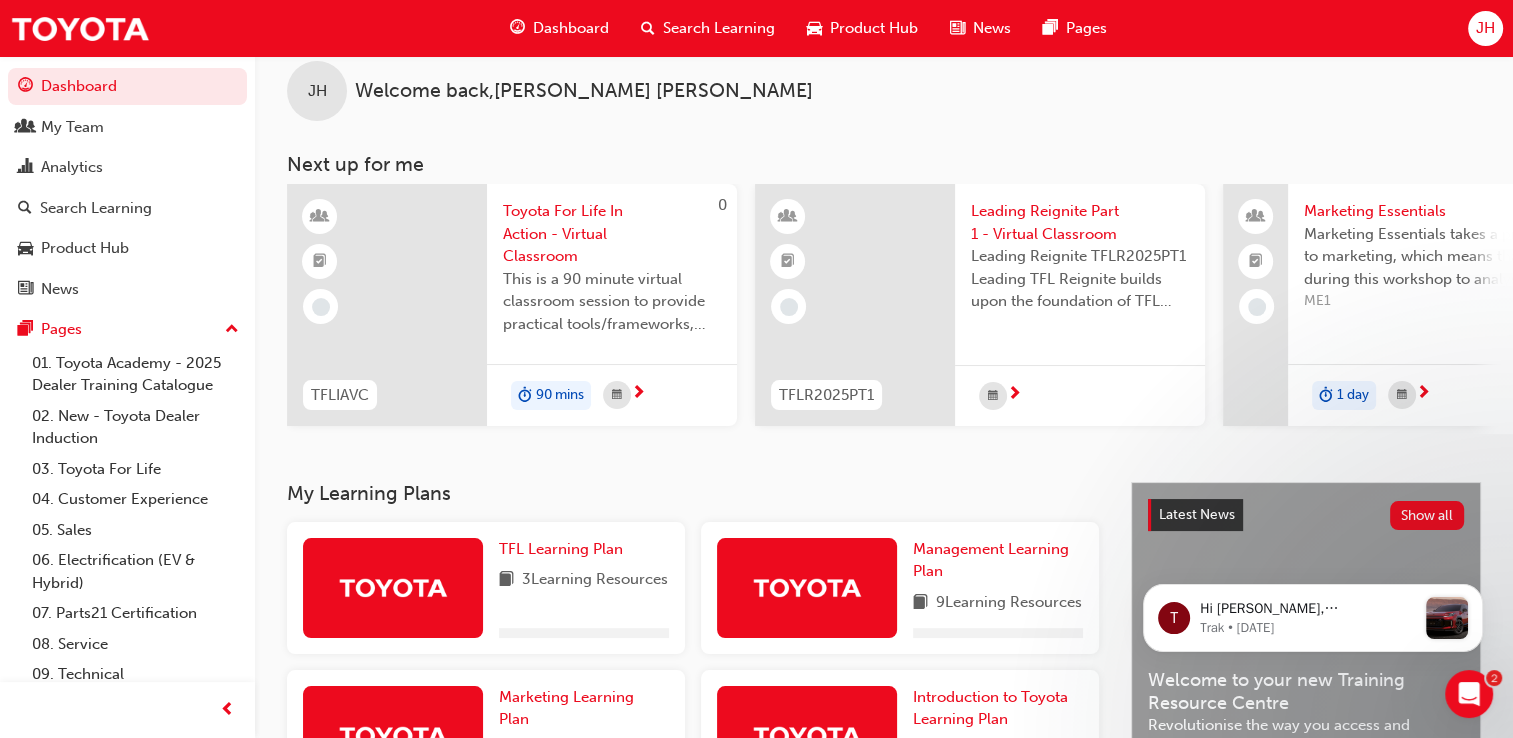 scroll, scrollTop: 50, scrollLeft: 0, axis: vertical 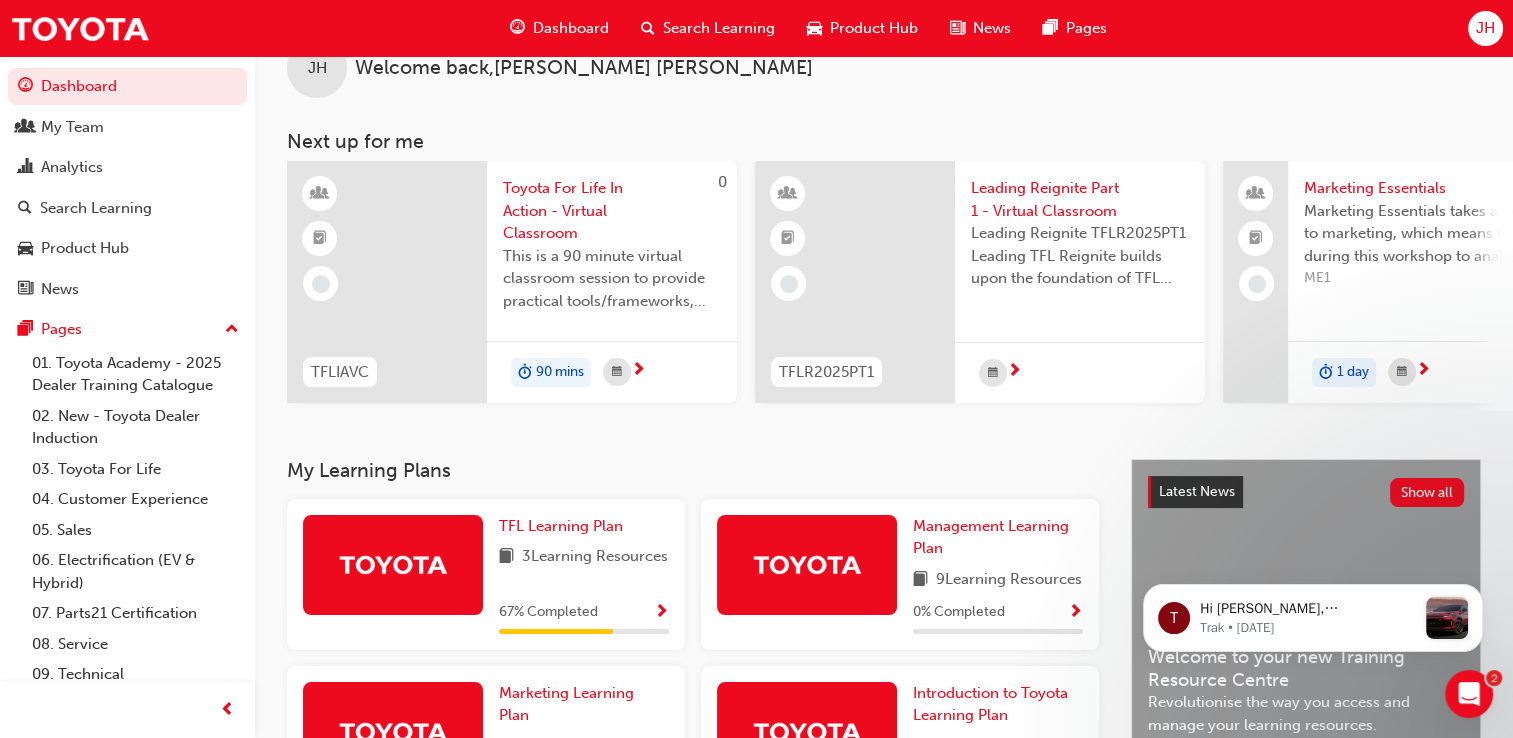 click on "Search Learning" at bounding box center (719, 28) 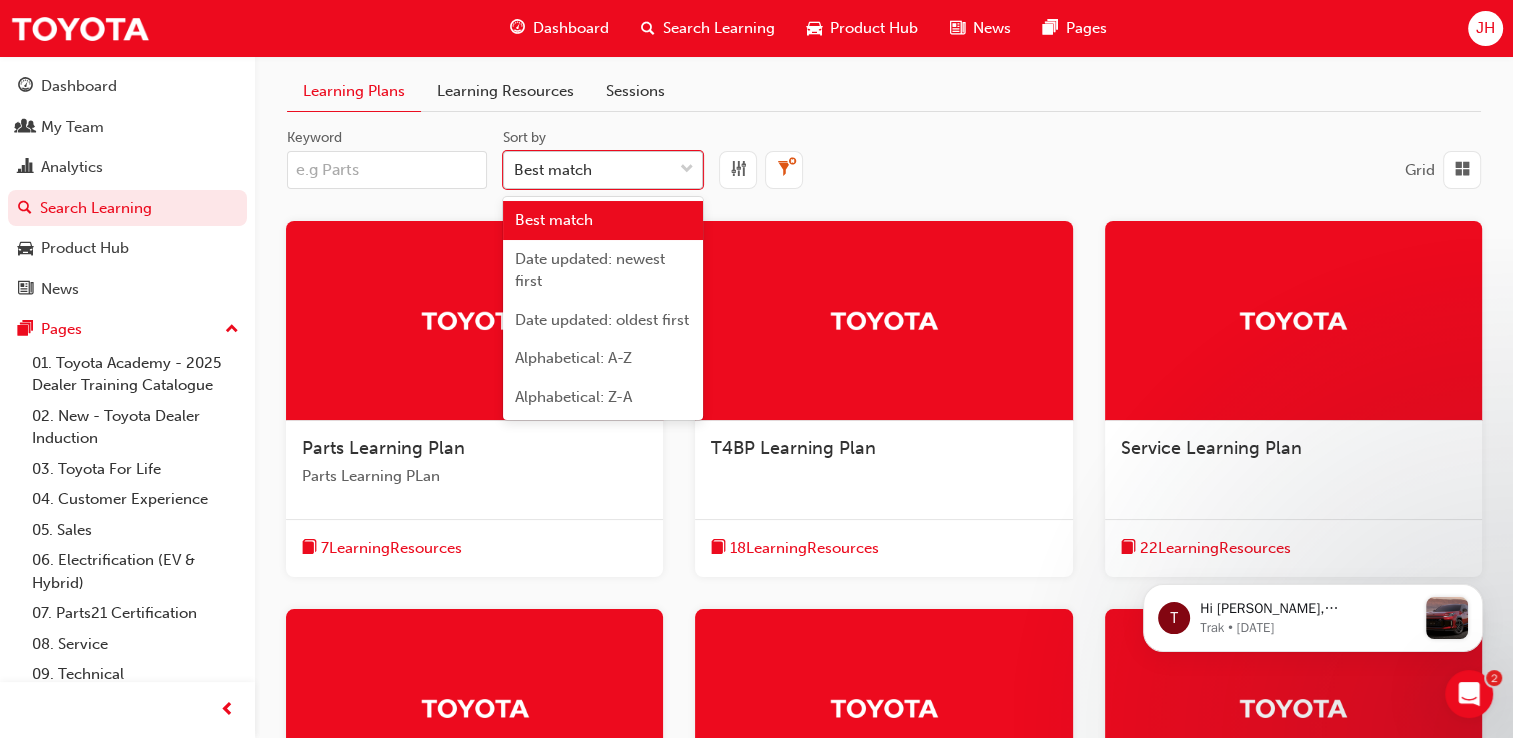 click on "Best match" at bounding box center [553, 170] 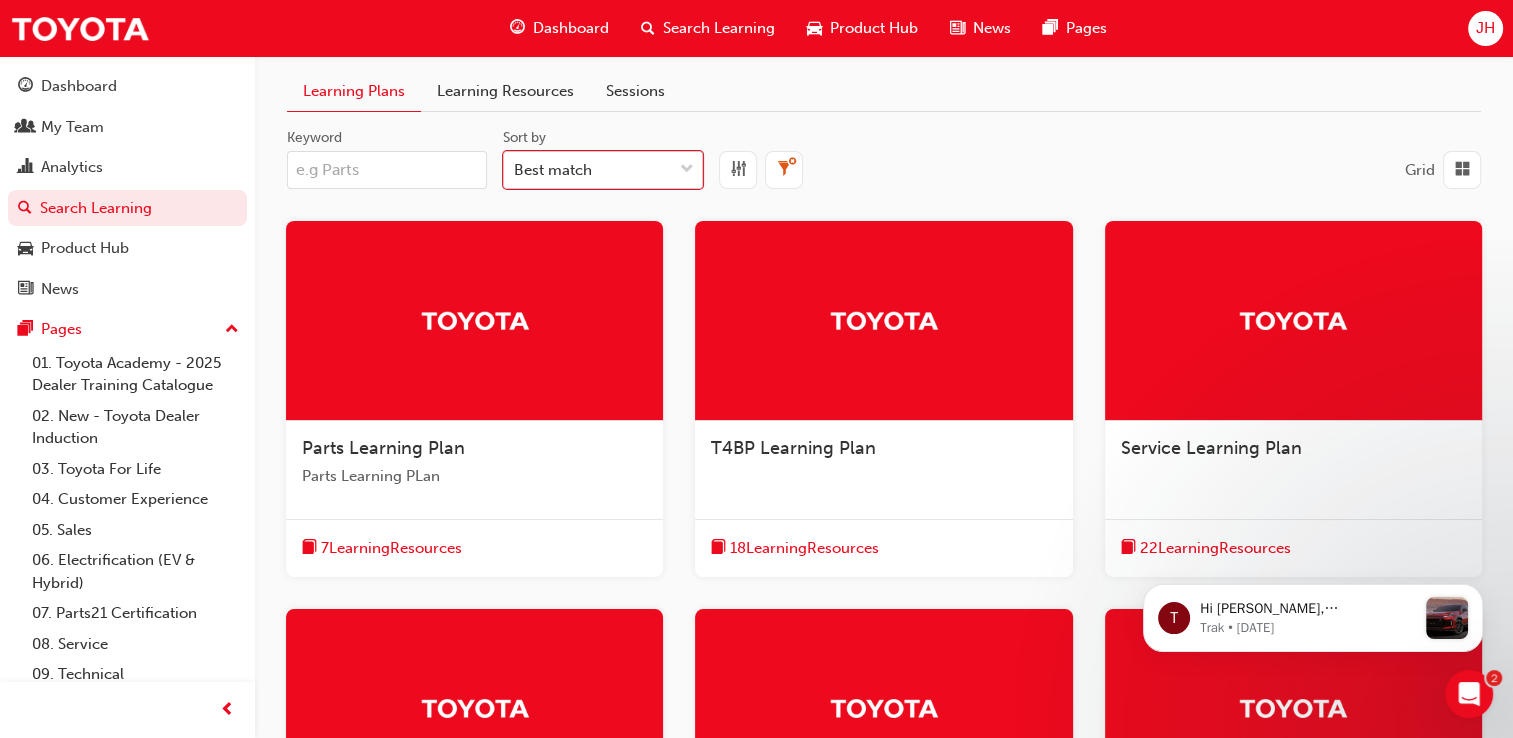 click on "Best match" at bounding box center (553, 170) 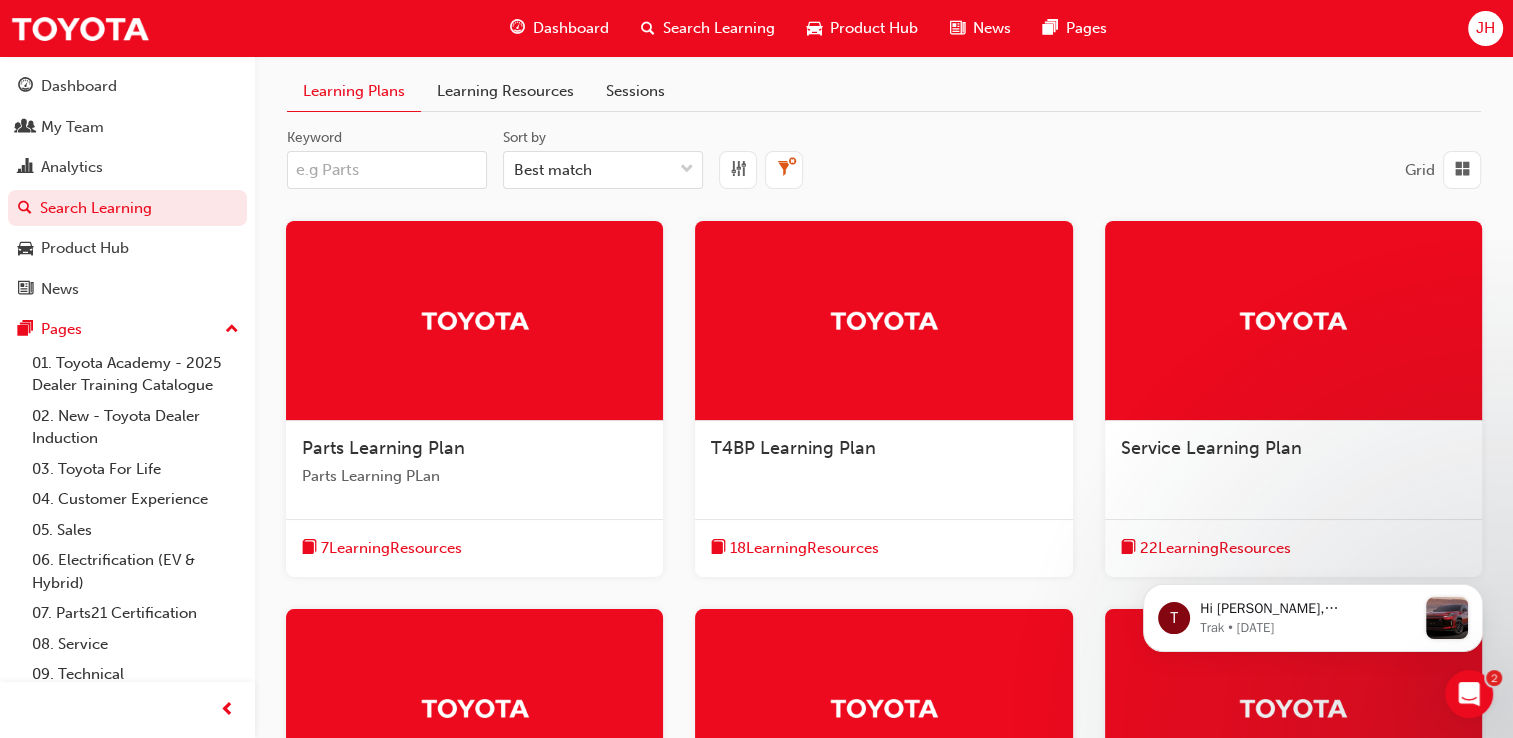 click on "Learning Resources" at bounding box center [505, 91] 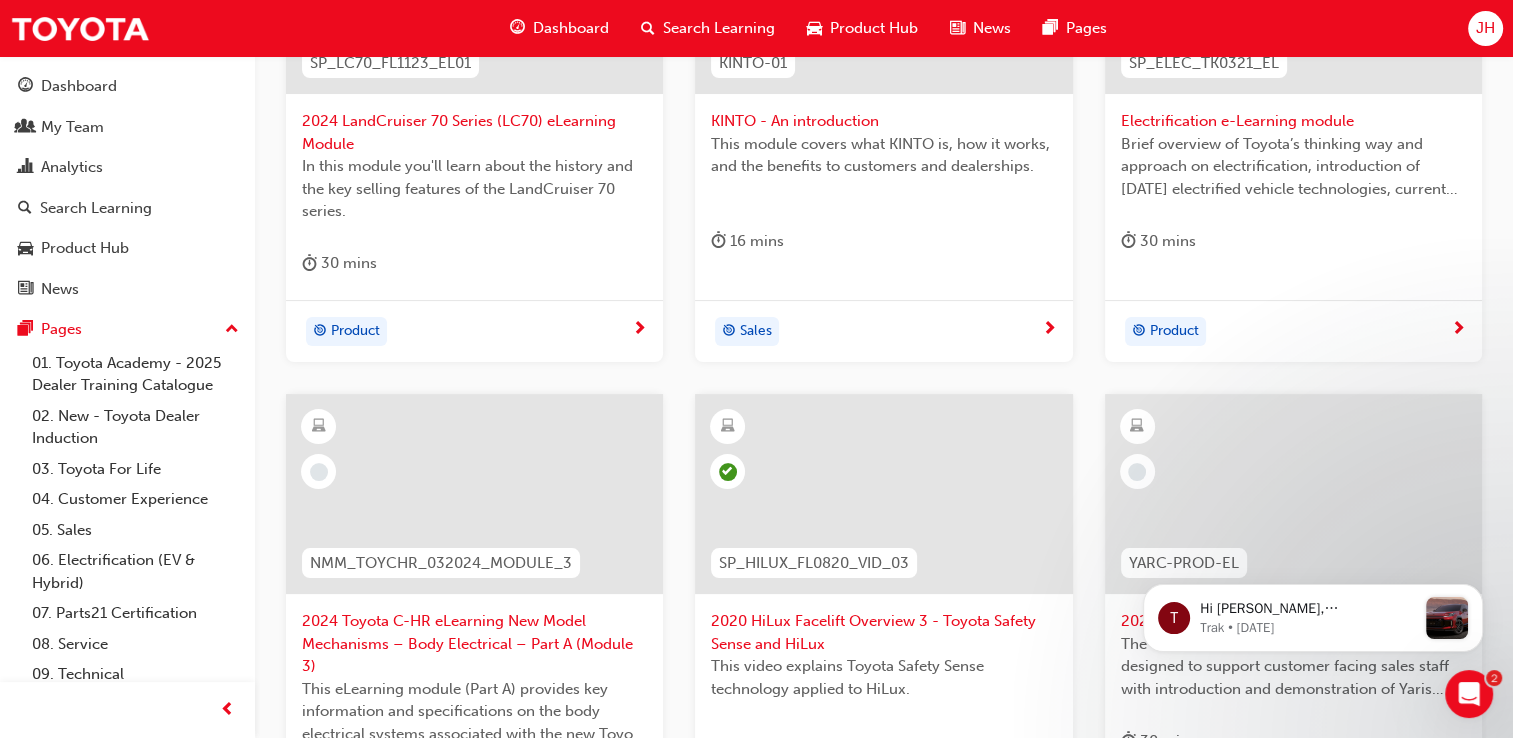 scroll, scrollTop: 0, scrollLeft: 0, axis: both 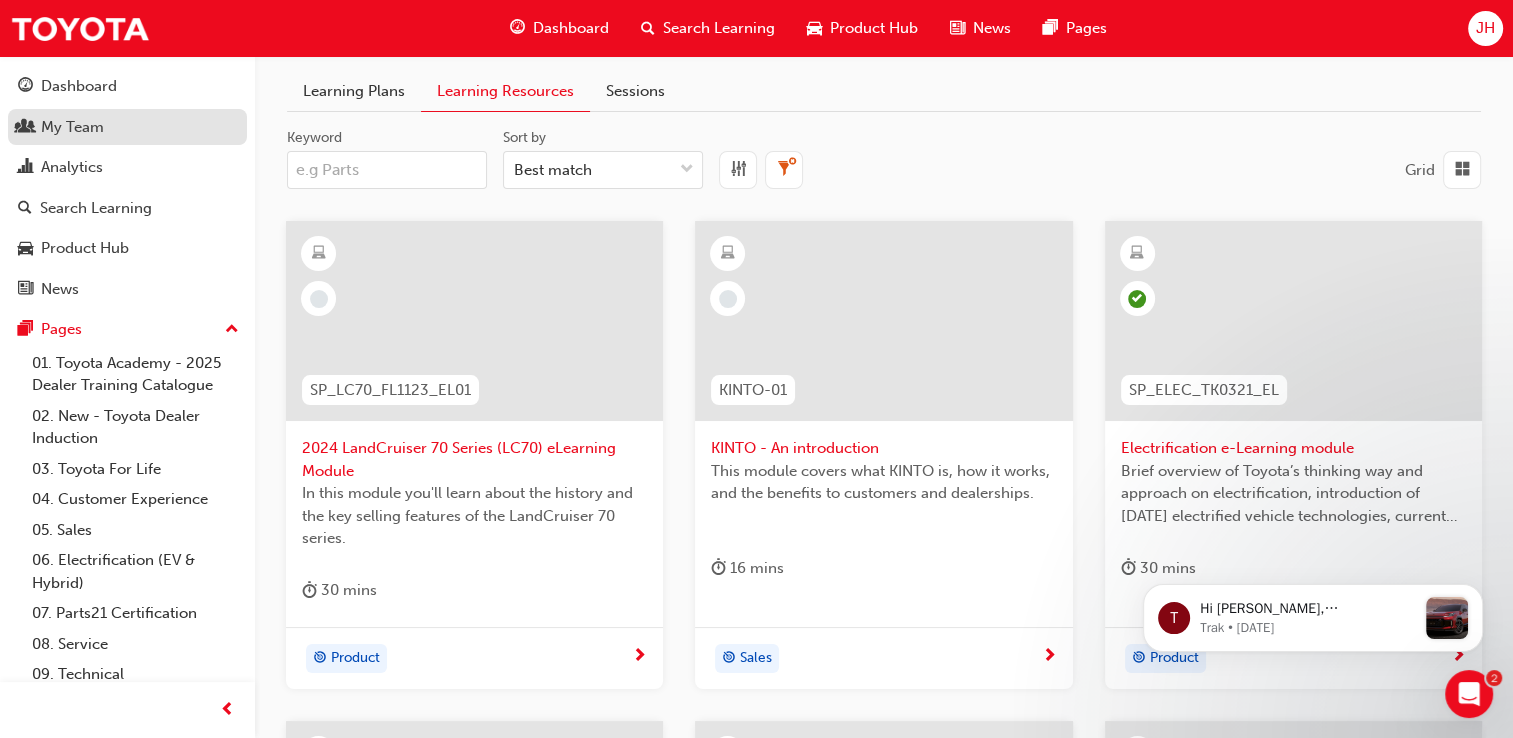 click on "My Team" at bounding box center (72, 127) 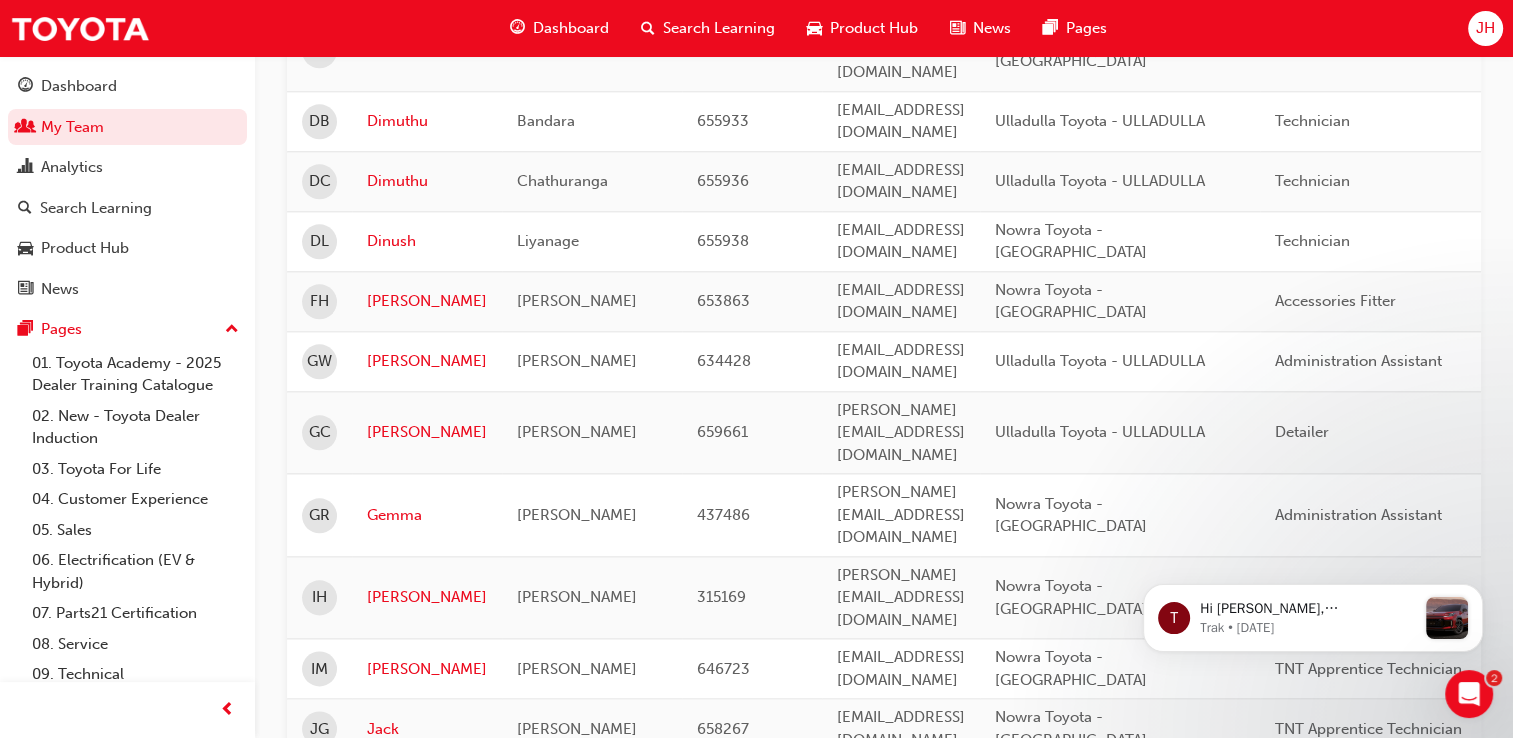 scroll, scrollTop: 2224, scrollLeft: 0, axis: vertical 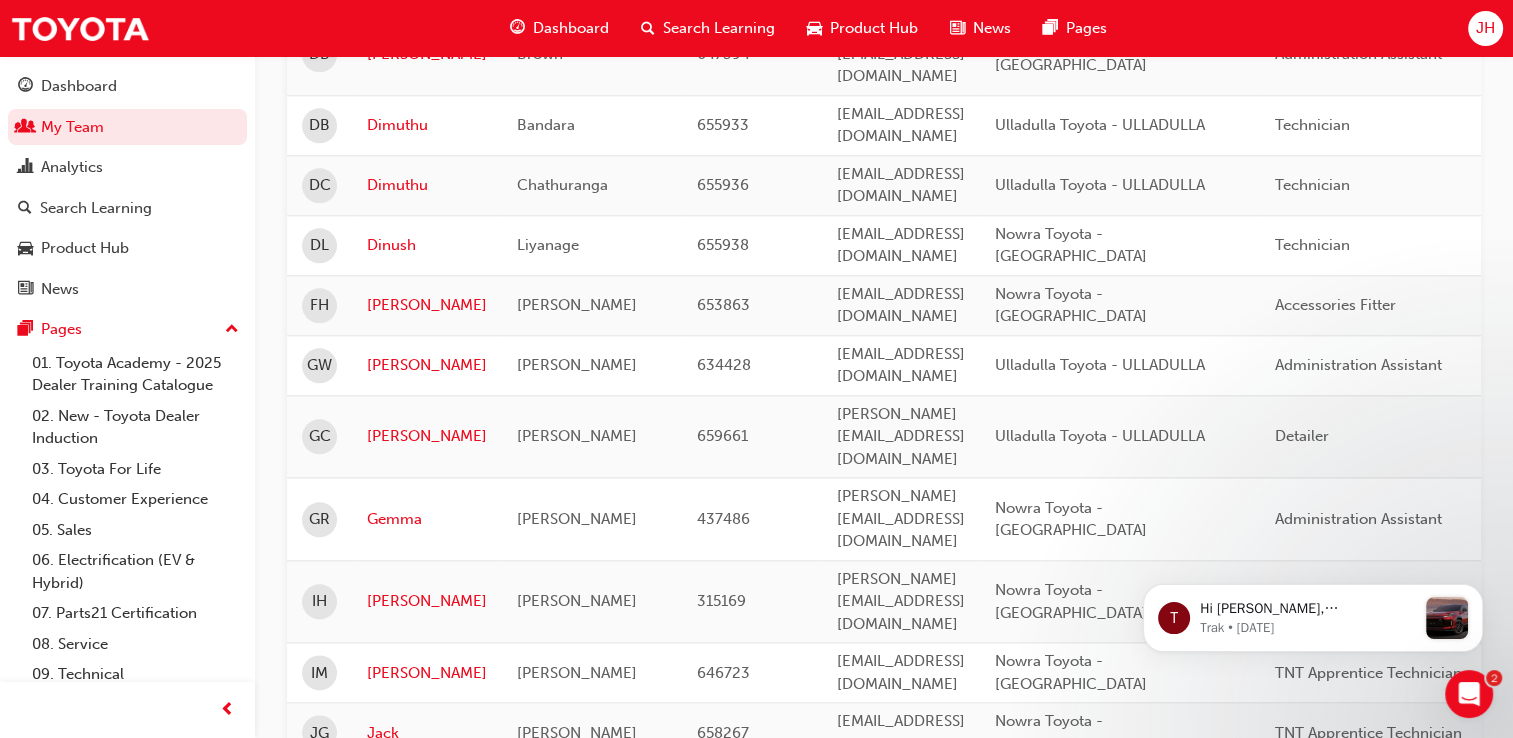 click on "Joshua" at bounding box center [427, 1693] 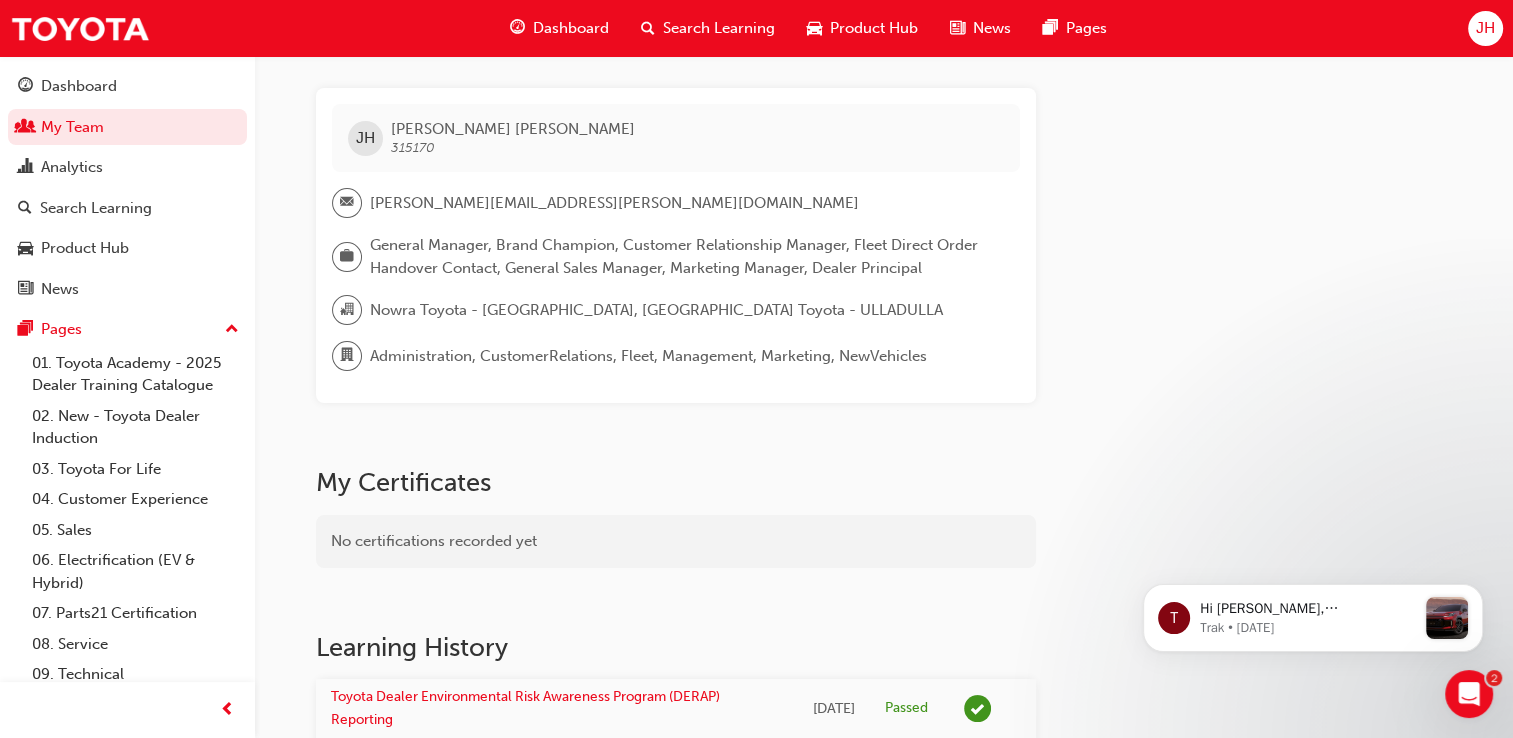 click at bounding box center [347, 203] 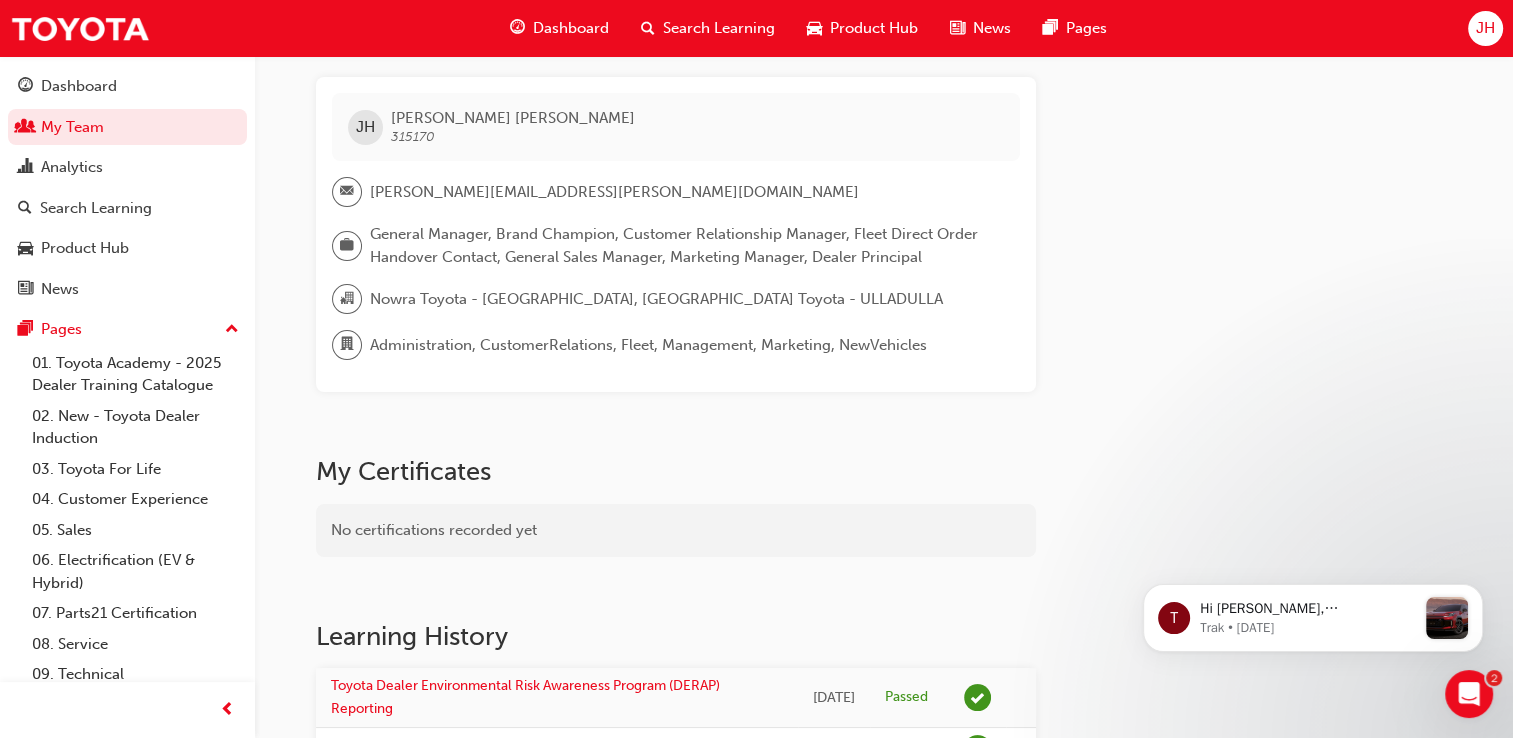 scroll, scrollTop: 0, scrollLeft: 0, axis: both 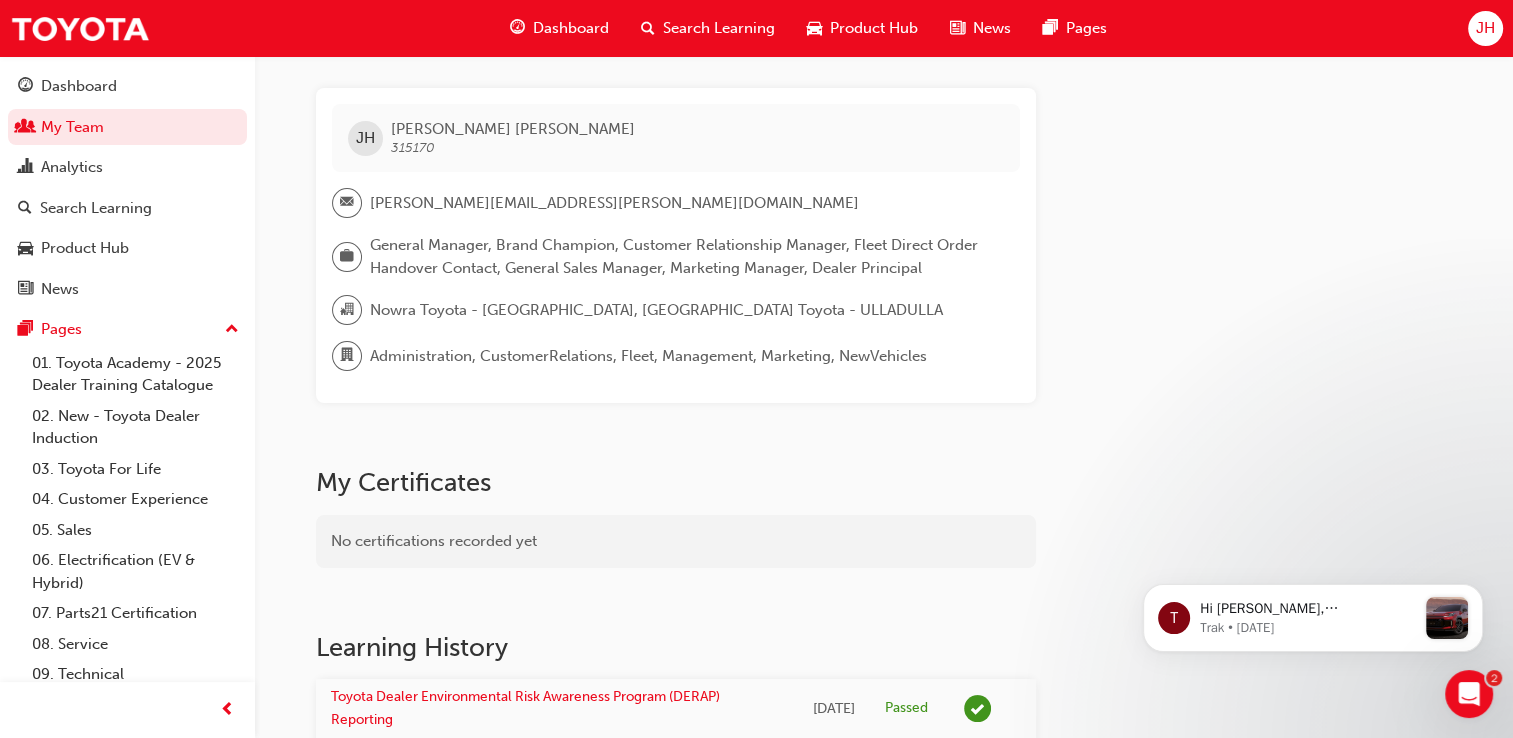 click on "Search Learning" at bounding box center [719, 28] 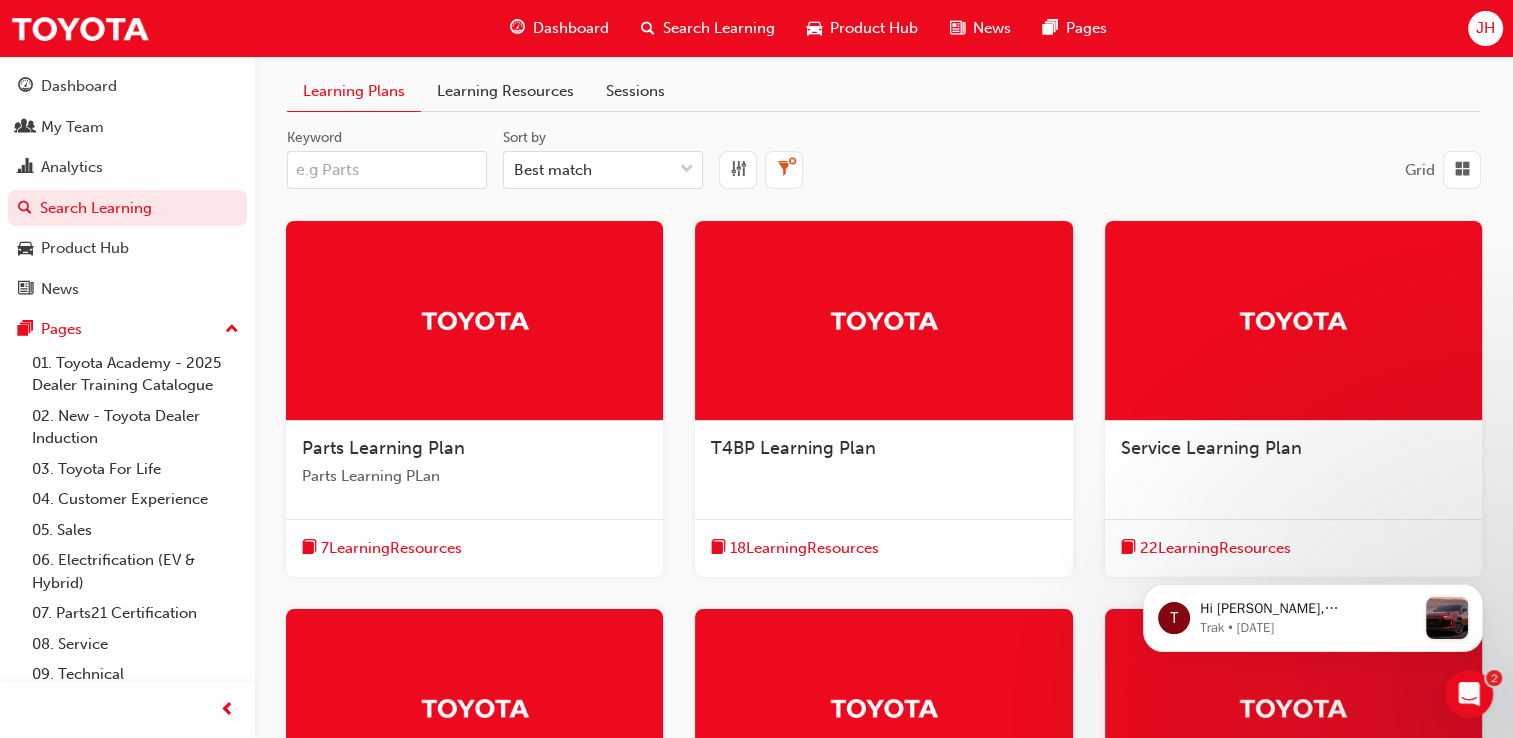 click on "Product Hub" at bounding box center (874, 28) 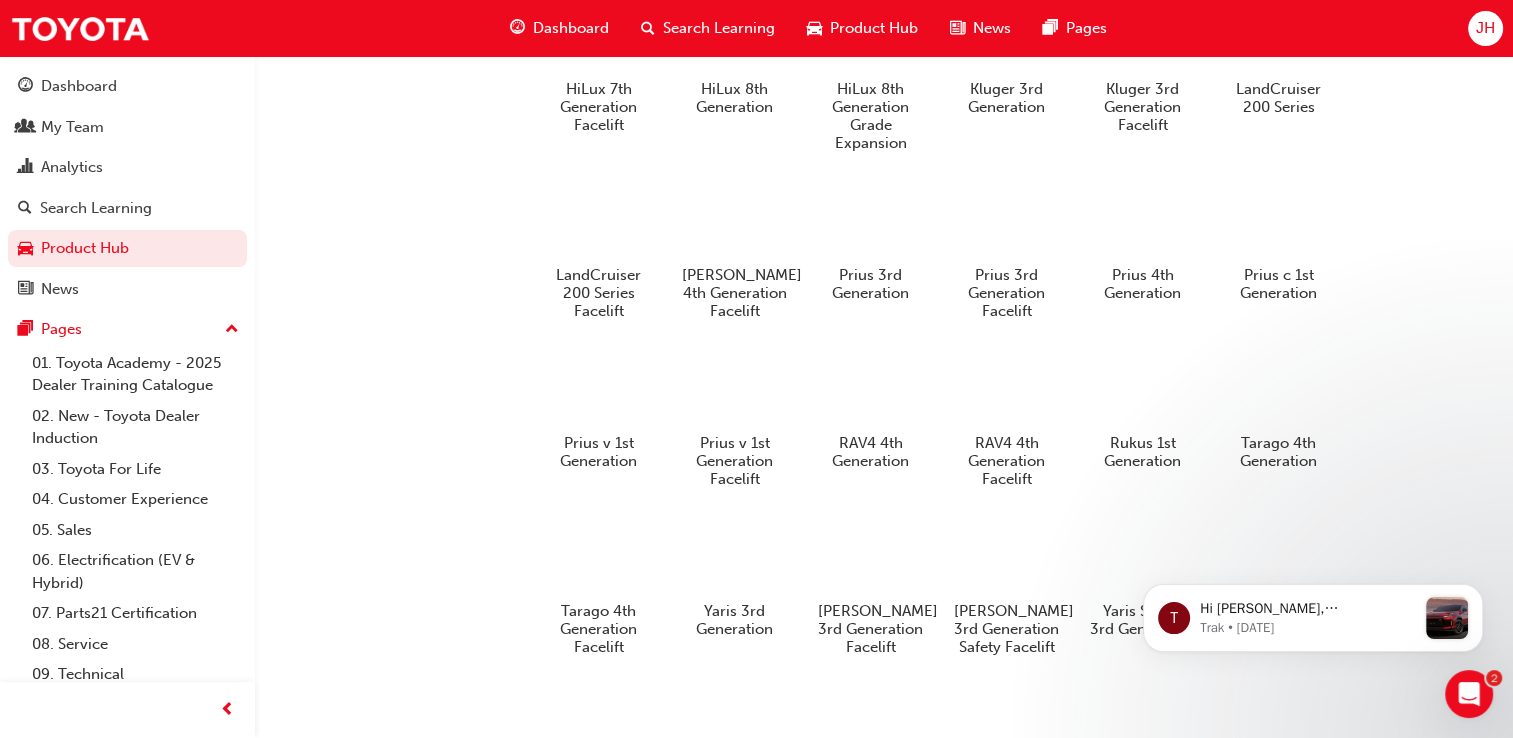 scroll, scrollTop: 1612, scrollLeft: 0, axis: vertical 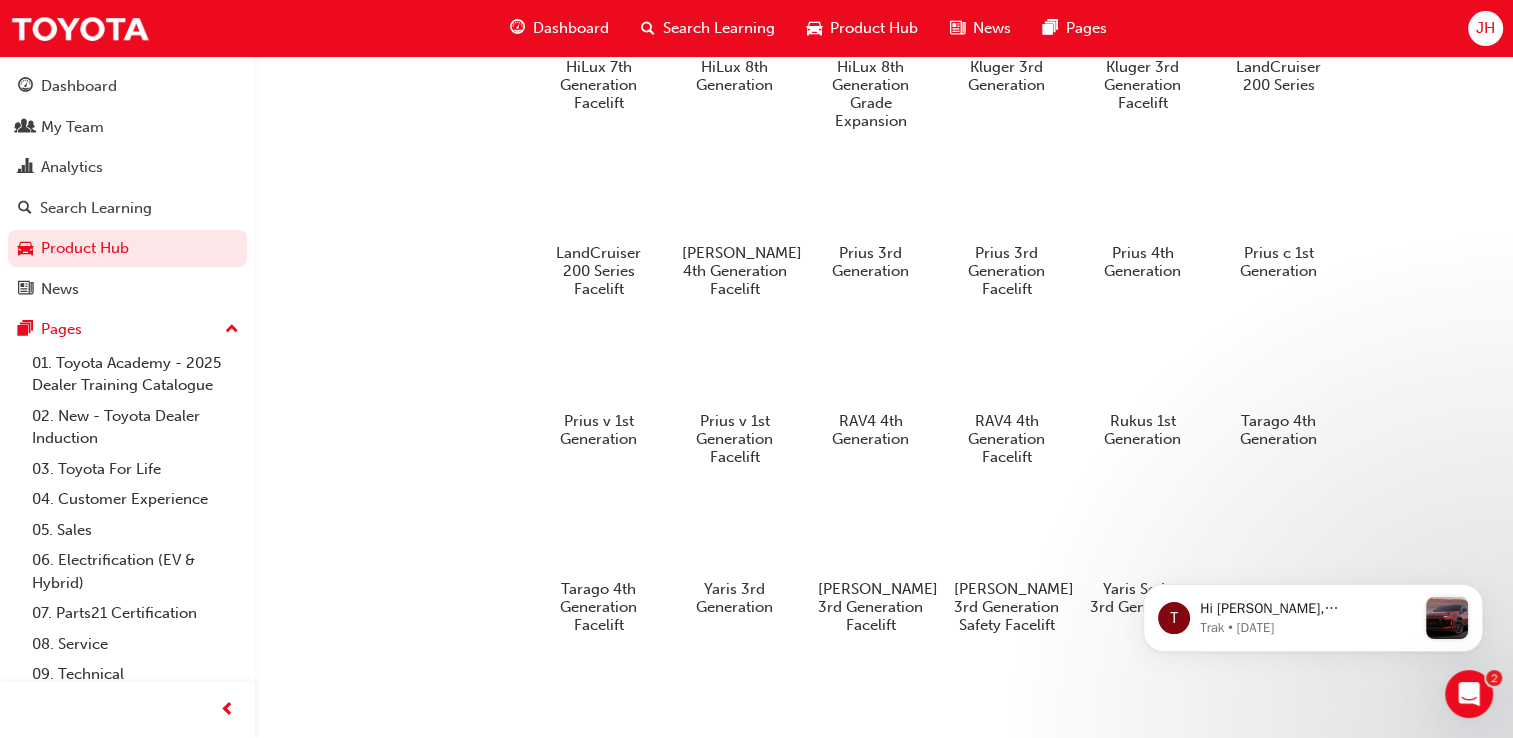 click 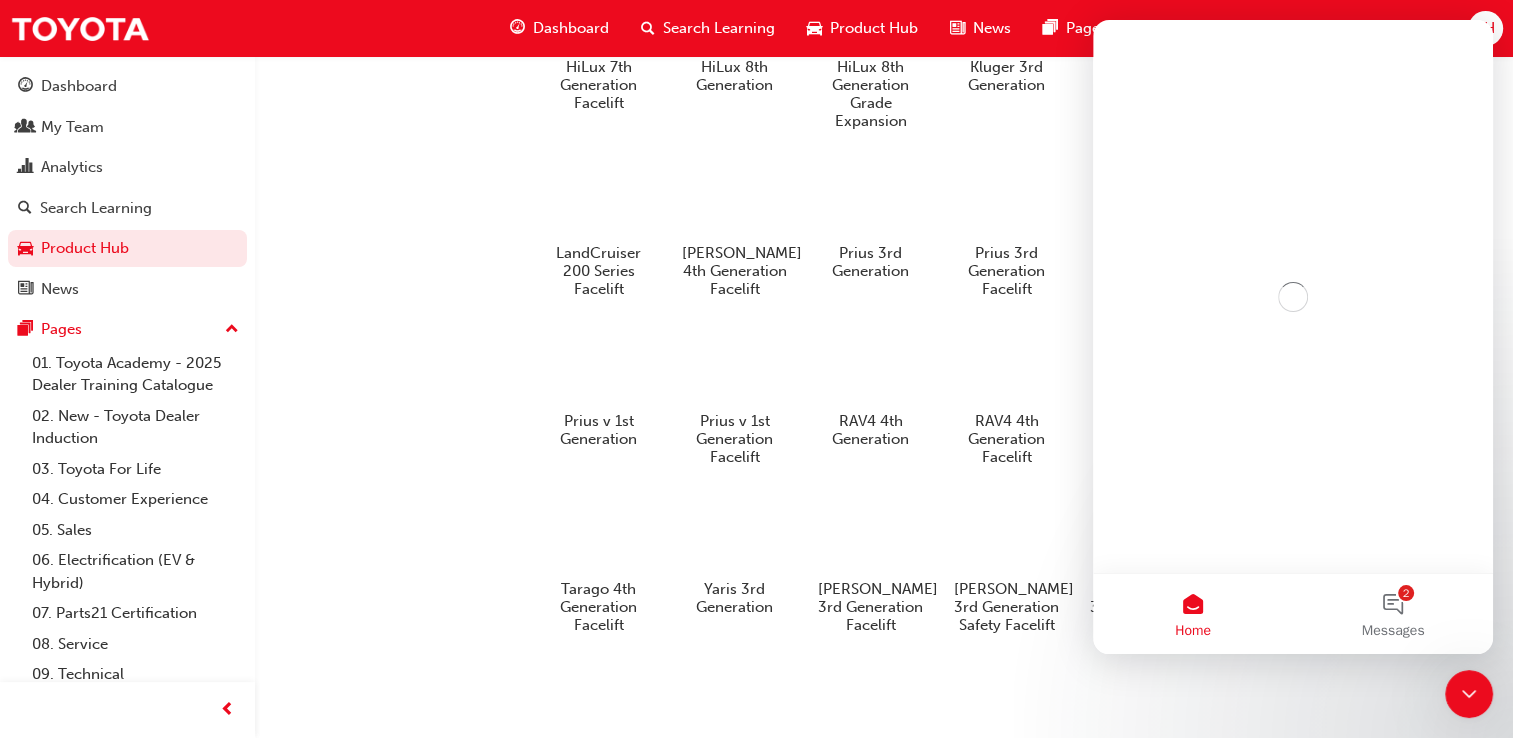 scroll, scrollTop: 0, scrollLeft: 0, axis: both 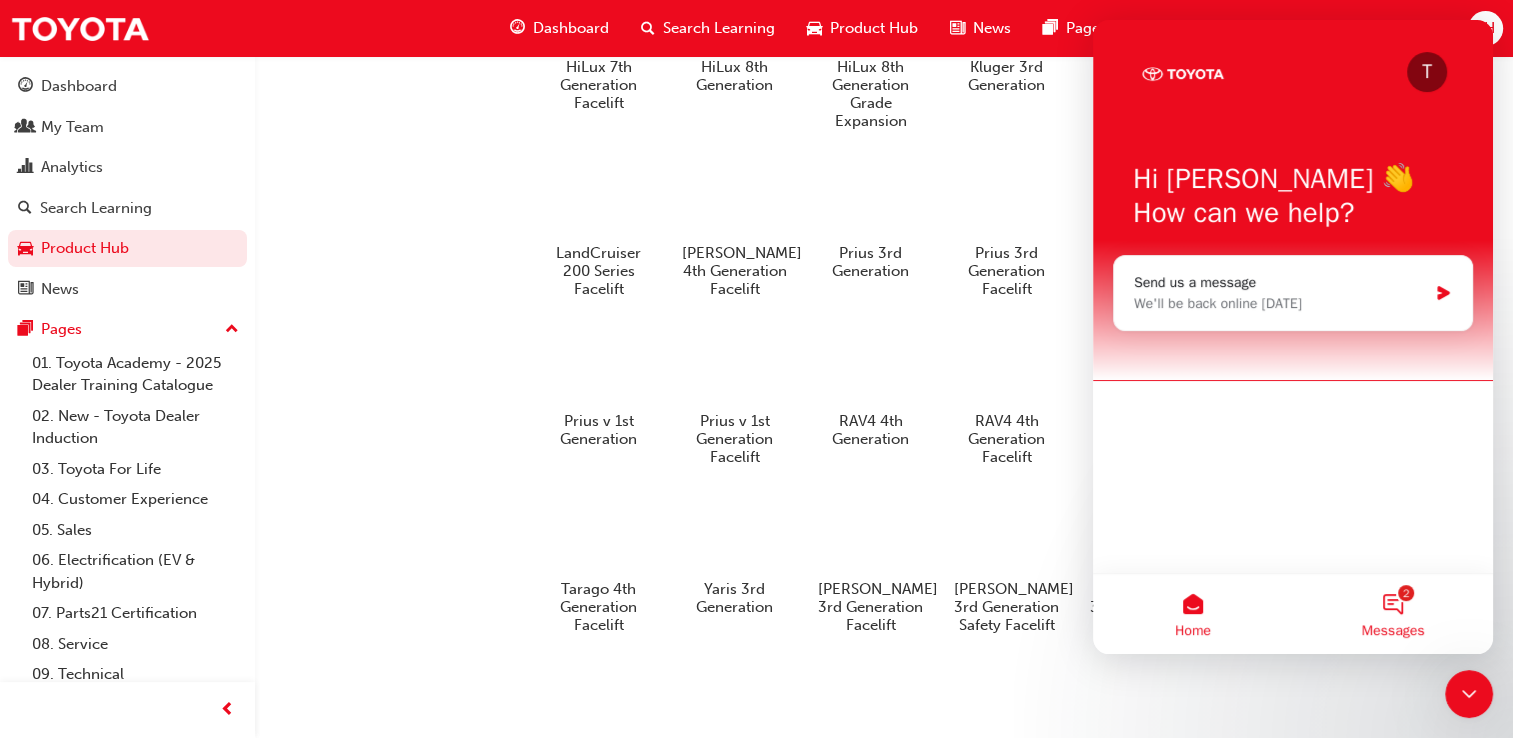 click on "2 Messages" at bounding box center (1393, 614) 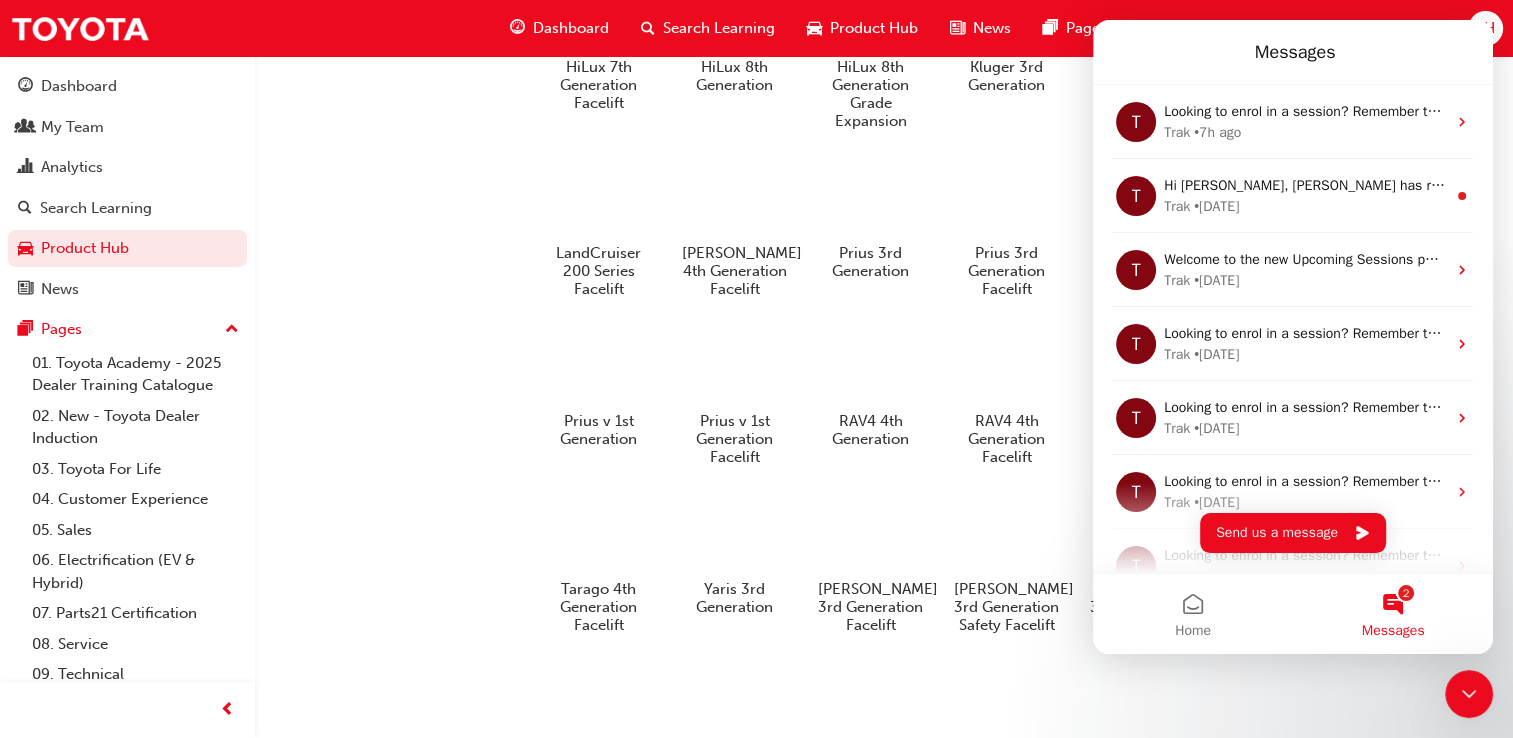 click on "Current 4x4 and Towing bZ4X 1st Generation C-HR 2nd Generation Camry 9th Generation Coaster 4th Generation Connected Services Corolla Cross Corolla Hatch 12th Generation Corolla Sedan 12th Generation Electrification Technology Fortuner 2nd Generation Facelift GR Supra GR Yaris 1st Generation GR86 Granvia HiAce 6th Generation HiLux 8th Generation Facelift Kluger 4th Generation LandCruiser 300 Series  LandCruiser 70 Mirai 2nd Generation MyToyota Connect Prado 4th Generation 2020 Prado 5th Generation RAV4 5th Generation RAV4 All-New 6th Generation (2026) Tundra Yaris Cross Yaris Hatch 4th Generation Past 86 1st Generation Aurion 2nd Generation Aurion 2nd Generation Facelift C-HR 1st Generation C-HR 1st Generation Facelift Camry 7th Generation Facelift Camry 8th Generation Coaster 3rd Generation Facelift Corolla Hatch 11th Generation Corolla Hatch 11th Generation Facelift Corolla Hatch 11th Generation New Hybrid Variant Corolla Hatch 11th Generation Tech Change Corolla Sedan 11th Generation HiAce 5th Generation" at bounding box center (1010, -385) 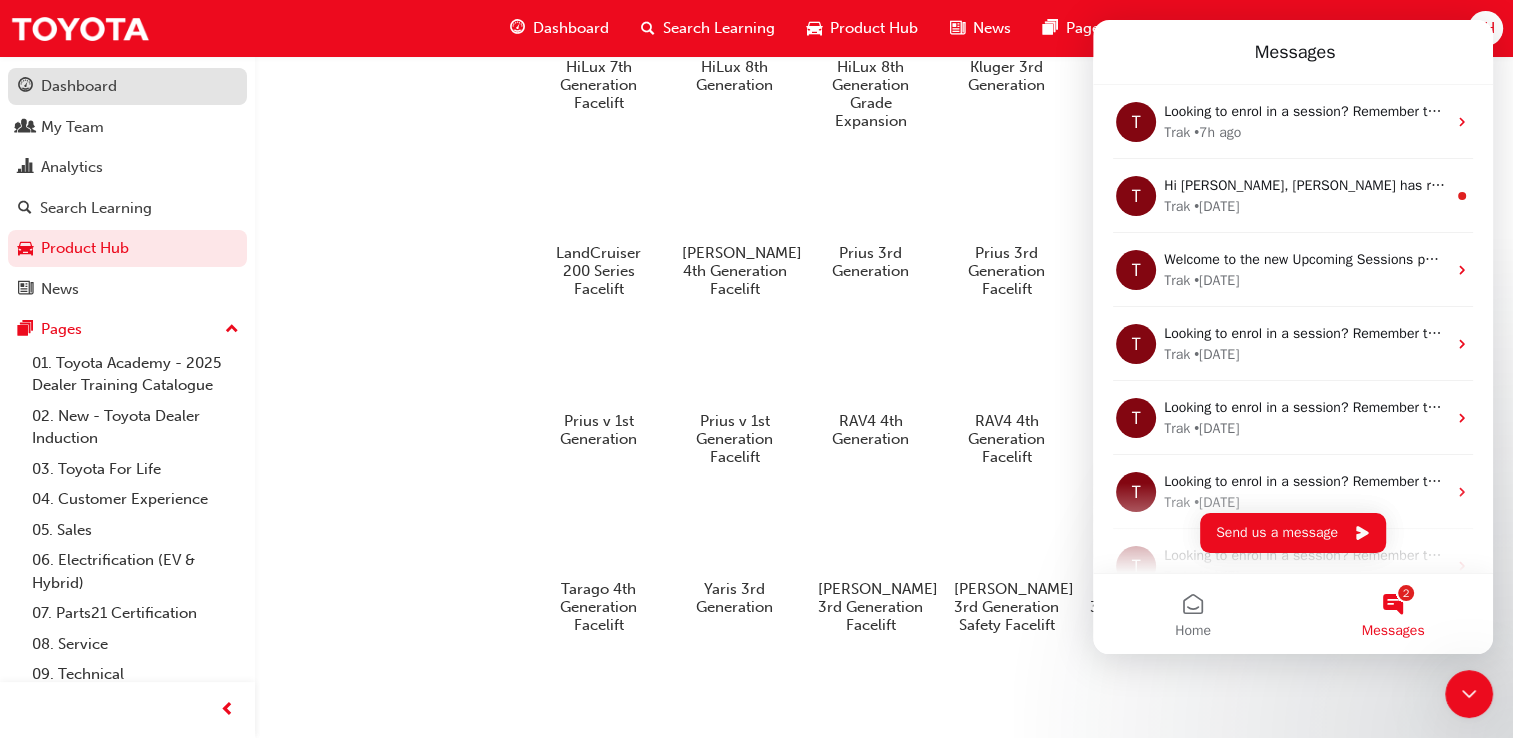 click on "Dashboard" at bounding box center (79, 86) 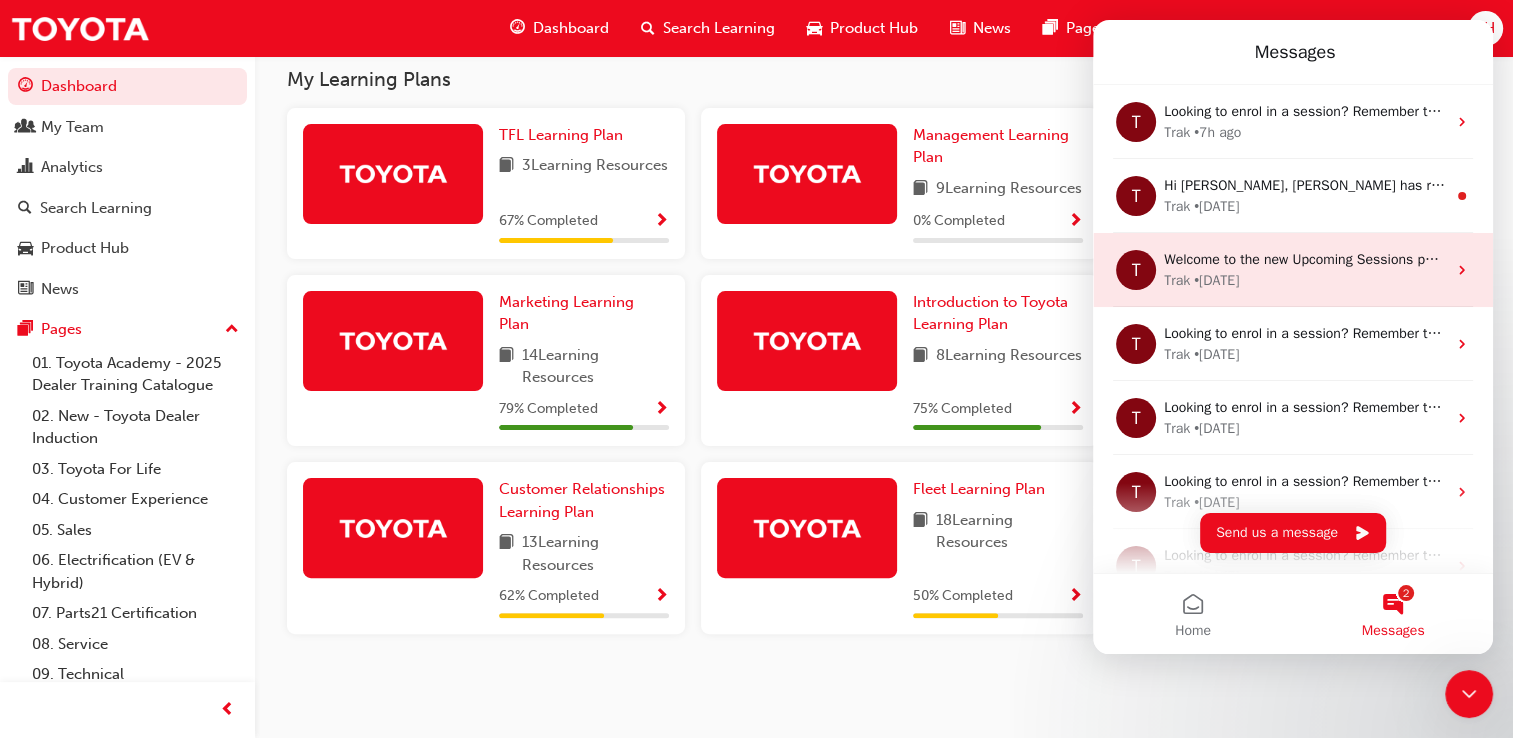 scroll, scrollTop: 462, scrollLeft: 0, axis: vertical 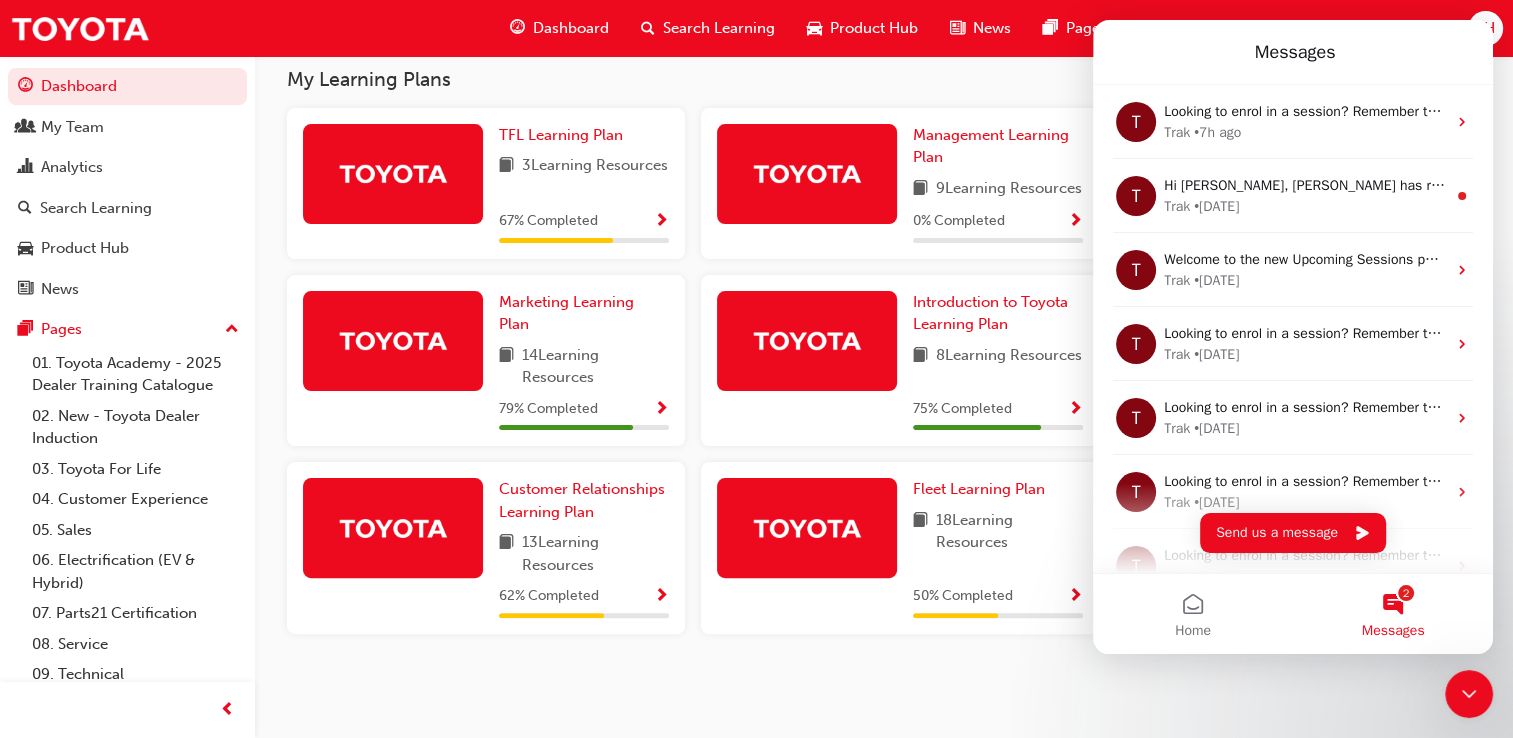 click on "Messages" at bounding box center (1293, 52) 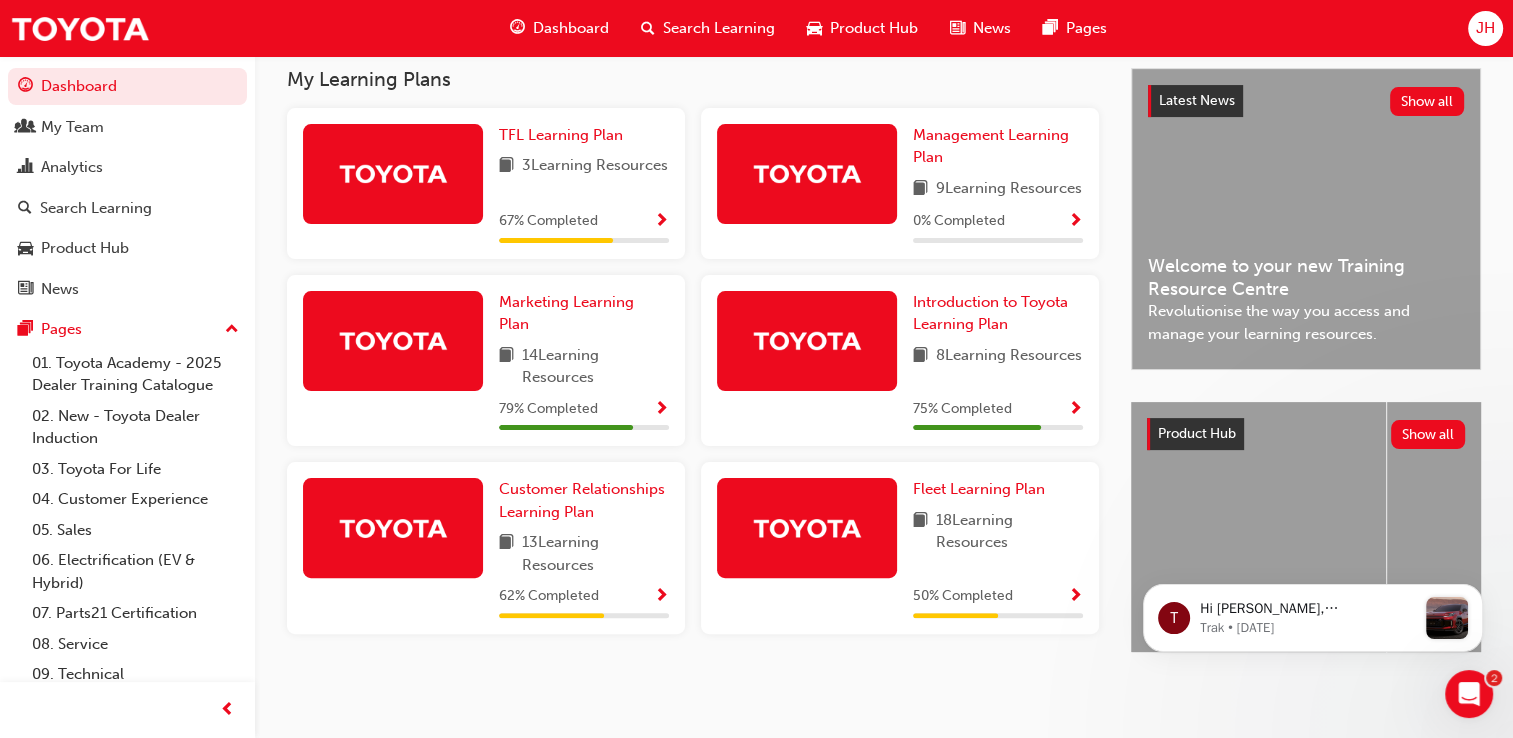 scroll, scrollTop: 0, scrollLeft: 0, axis: both 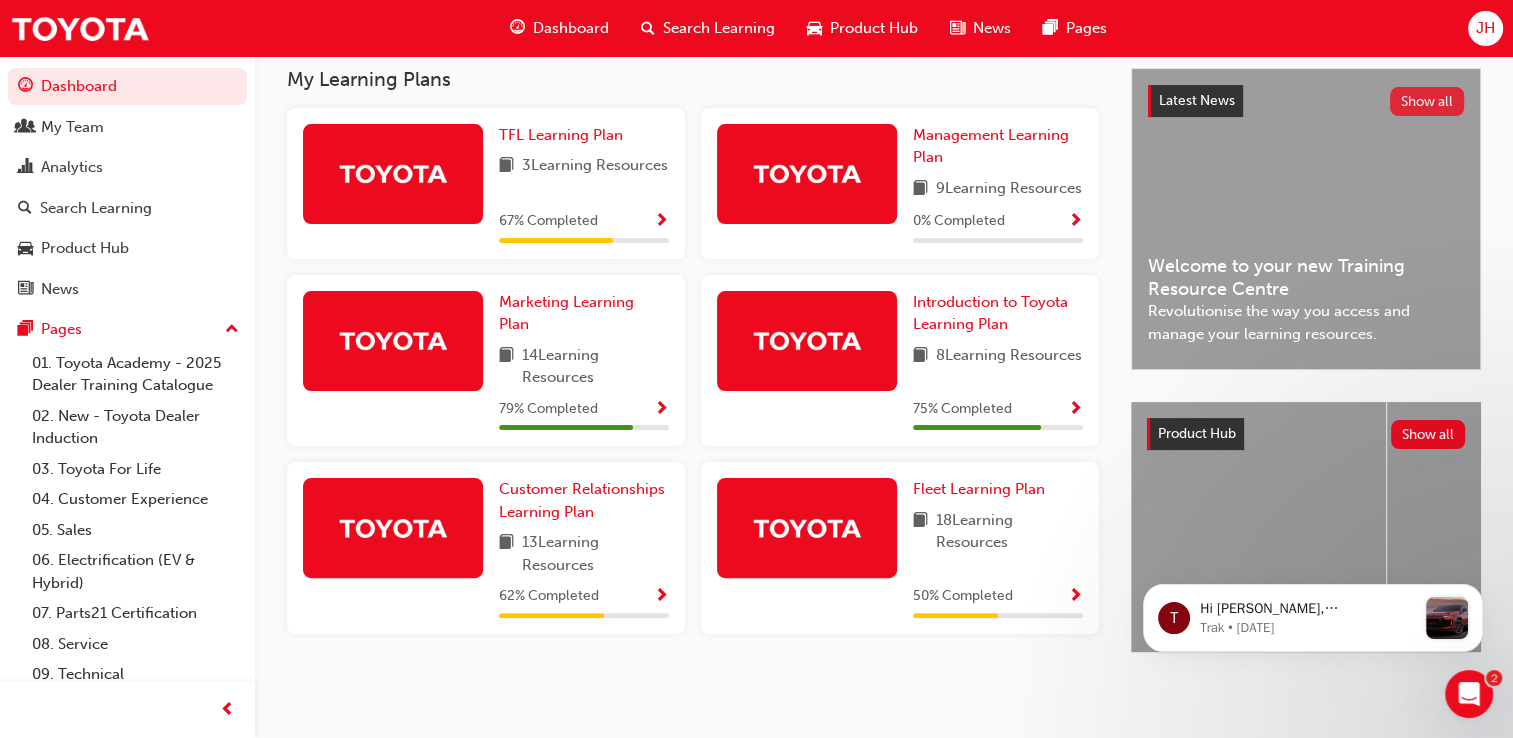 click on "Show all" at bounding box center [1427, 101] 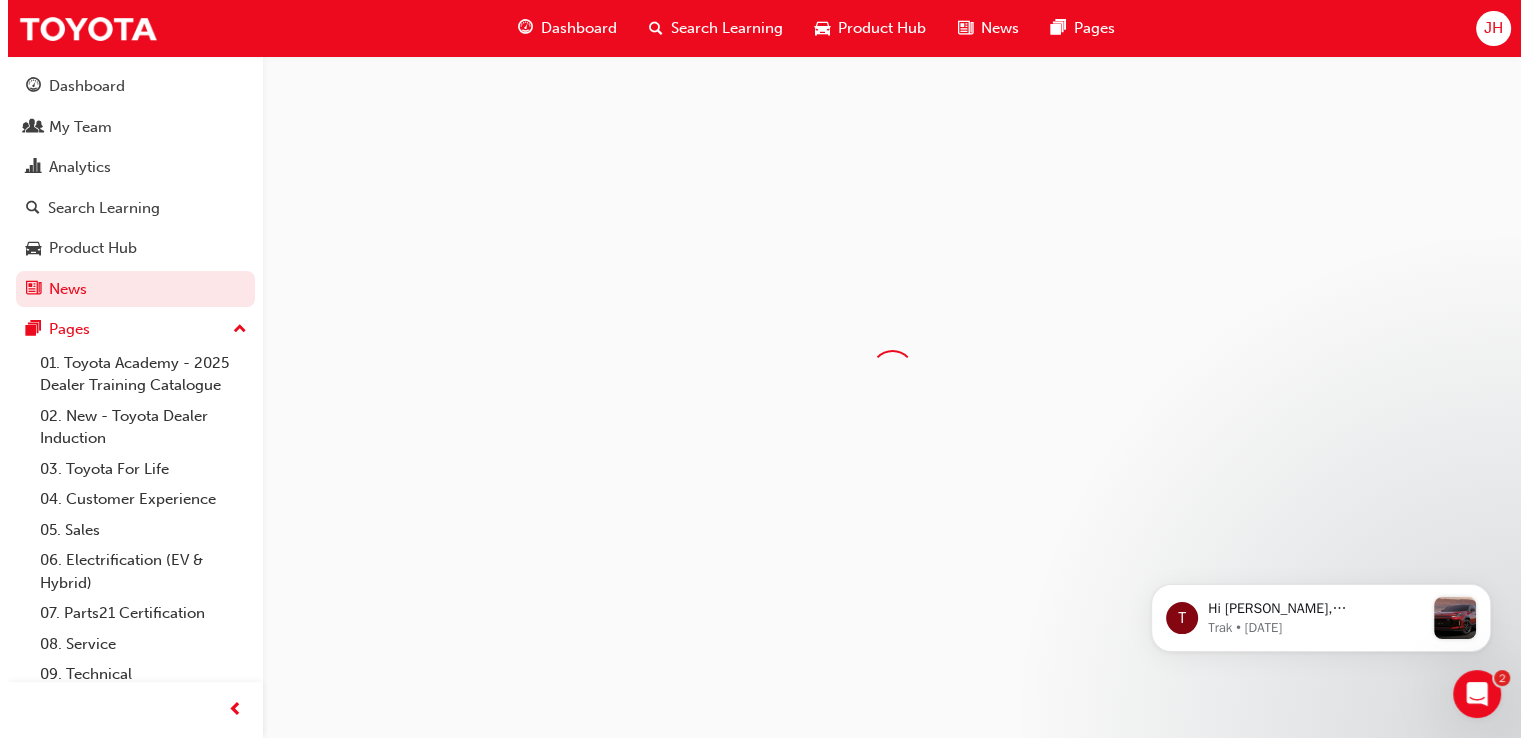 scroll, scrollTop: 0, scrollLeft: 0, axis: both 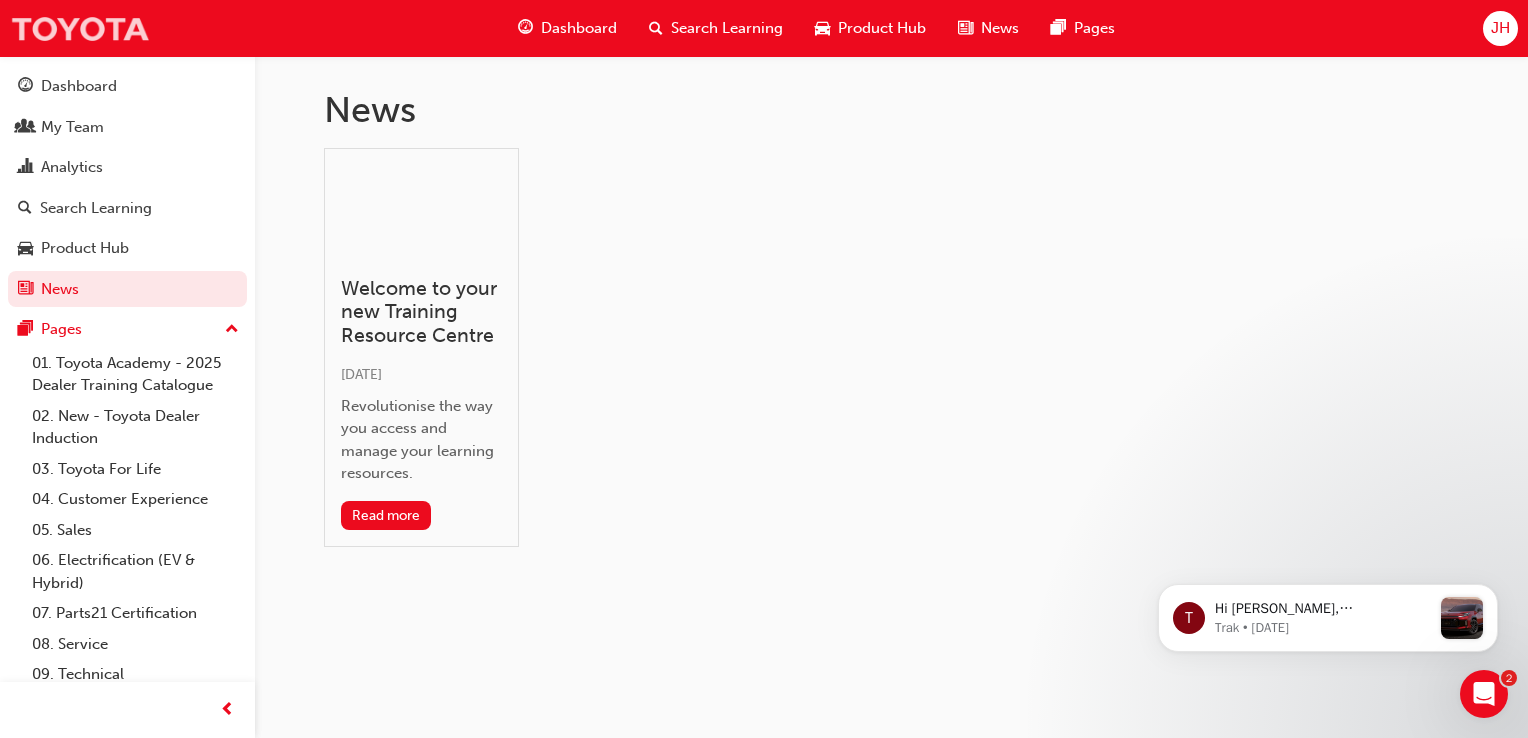 click at bounding box center (80, 28) 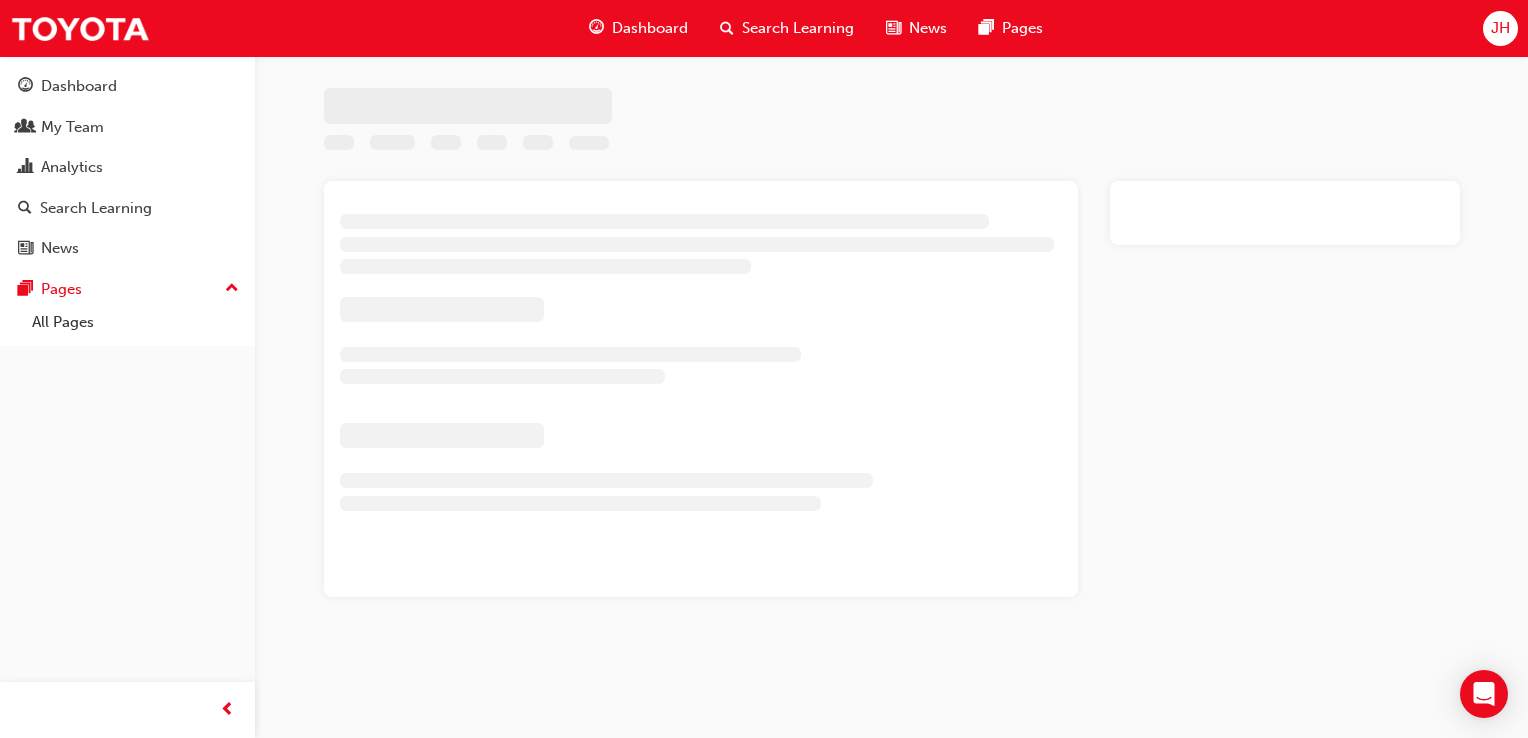 scroll, scrollTop: 0, scrollLeft: 0, axis: both 